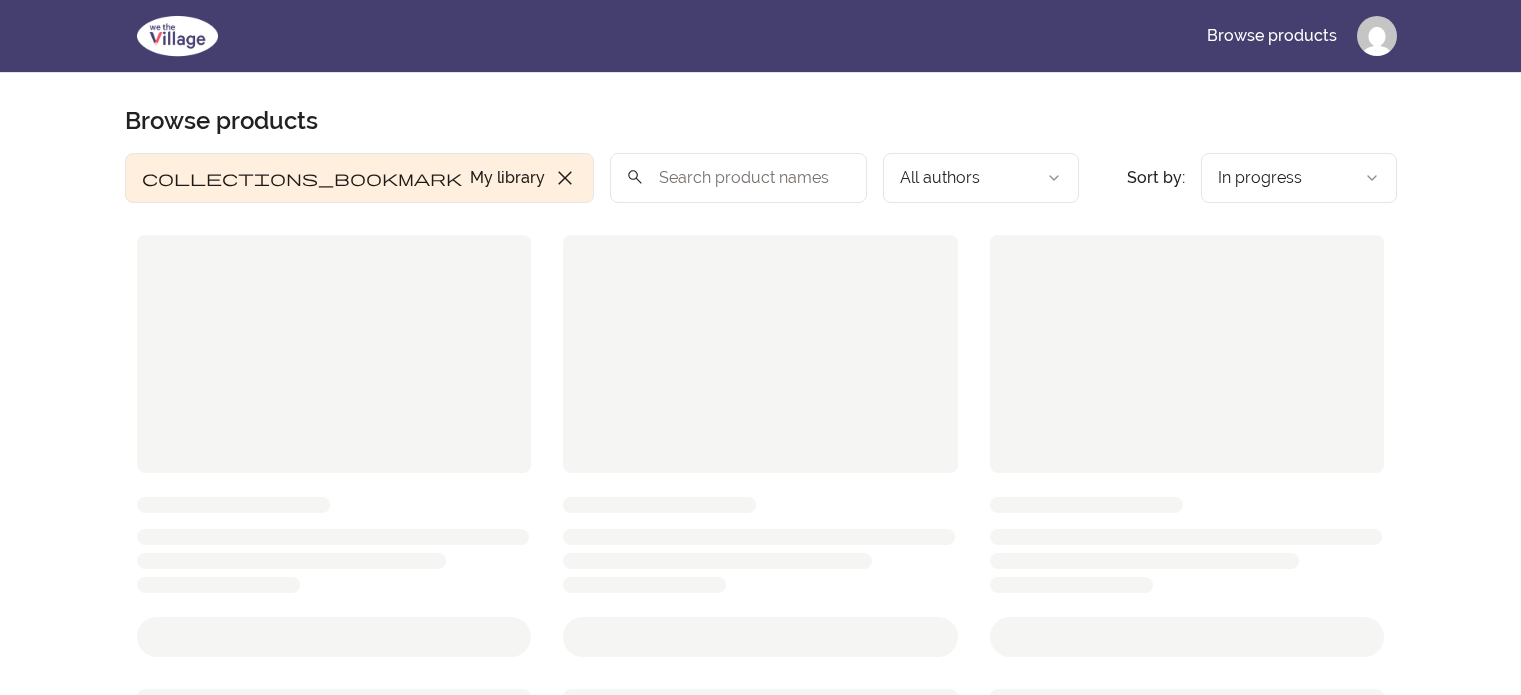 scroll, scrollTop: 0, scrollLeft: 0, axis: both 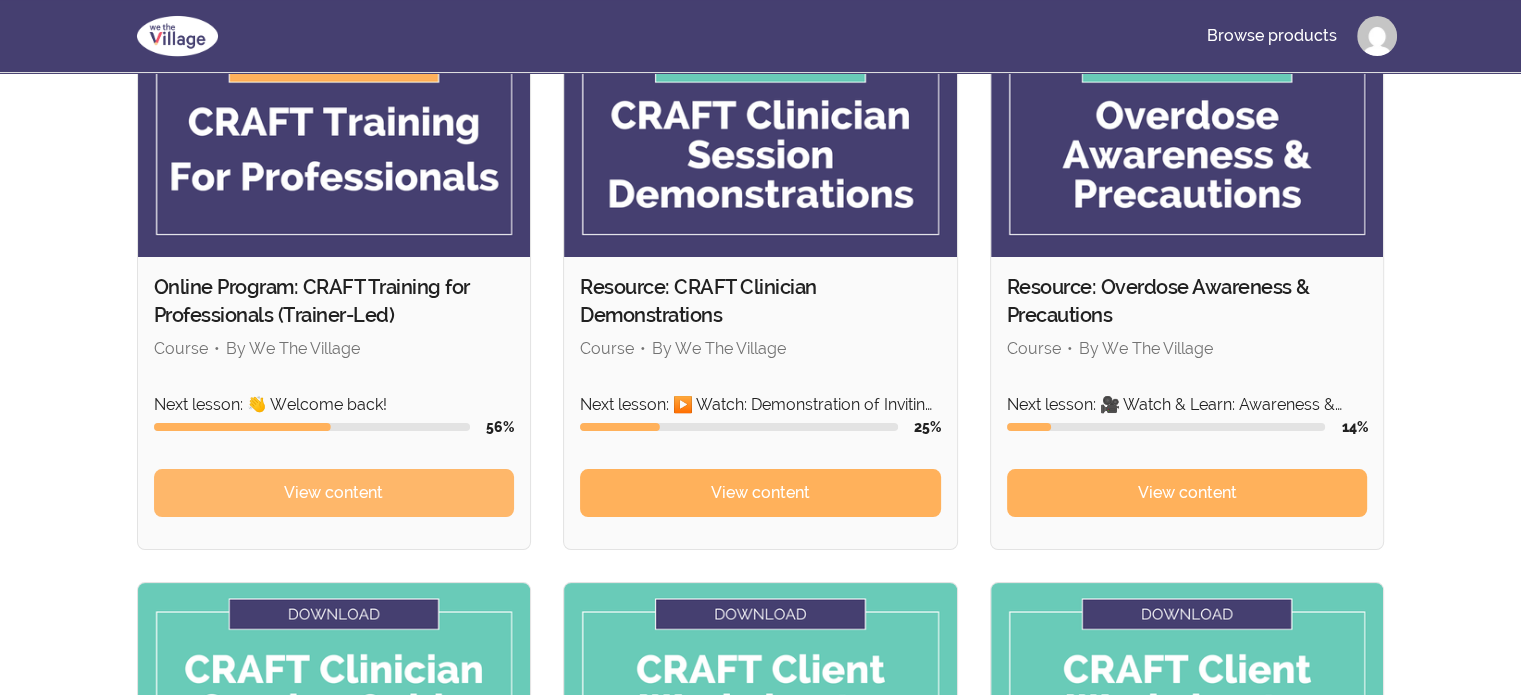 click on "View content" at bounding box center [334, 493] 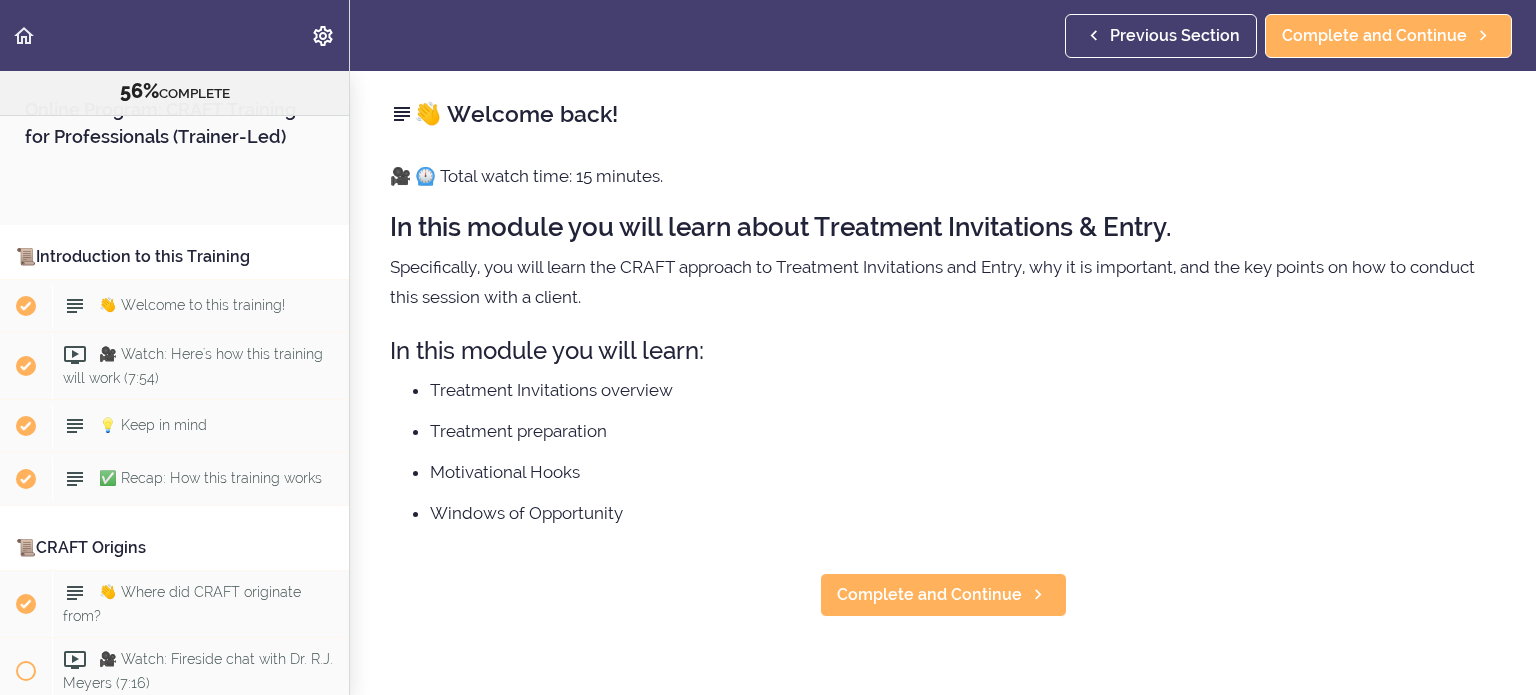 scroll, scrollTop: 0, scrollLeft: 0, axis: both 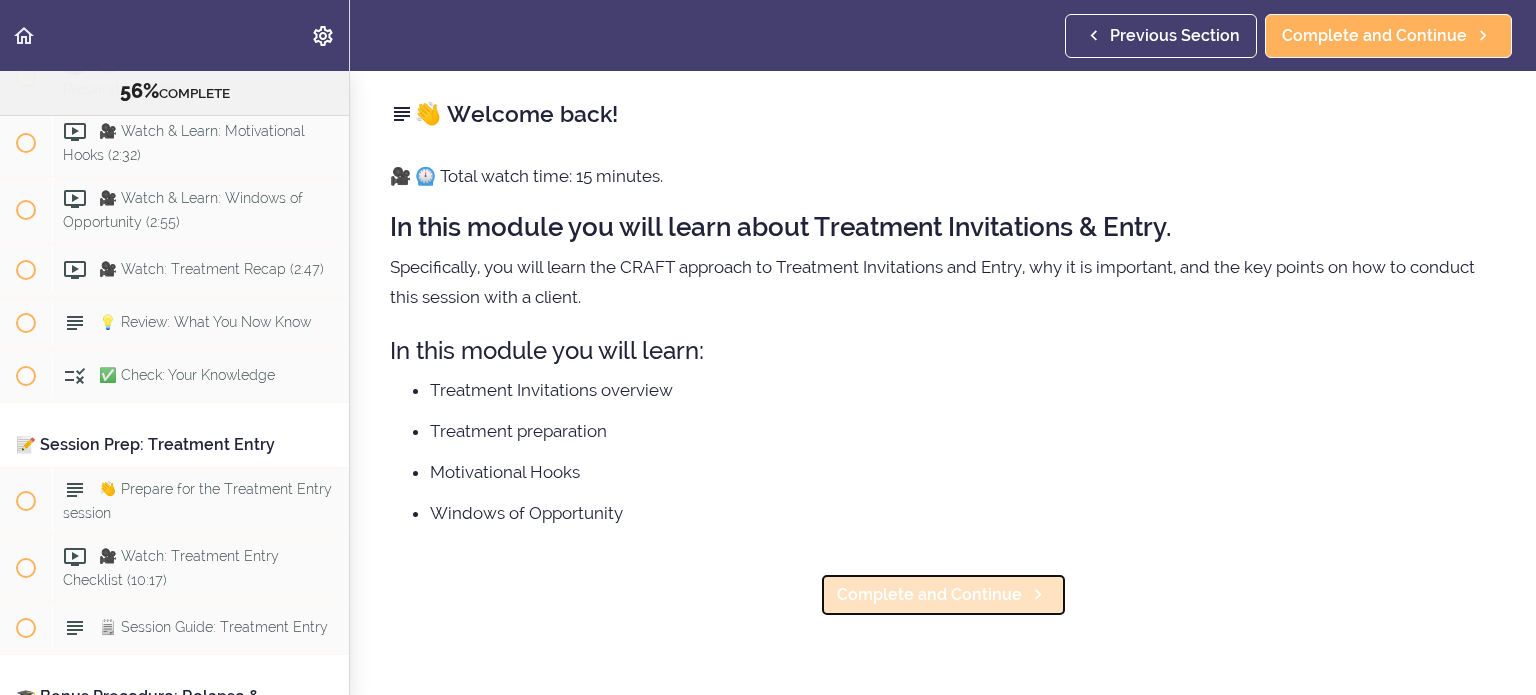 click on "Complete and Continue" at bounding box center [929, 595] 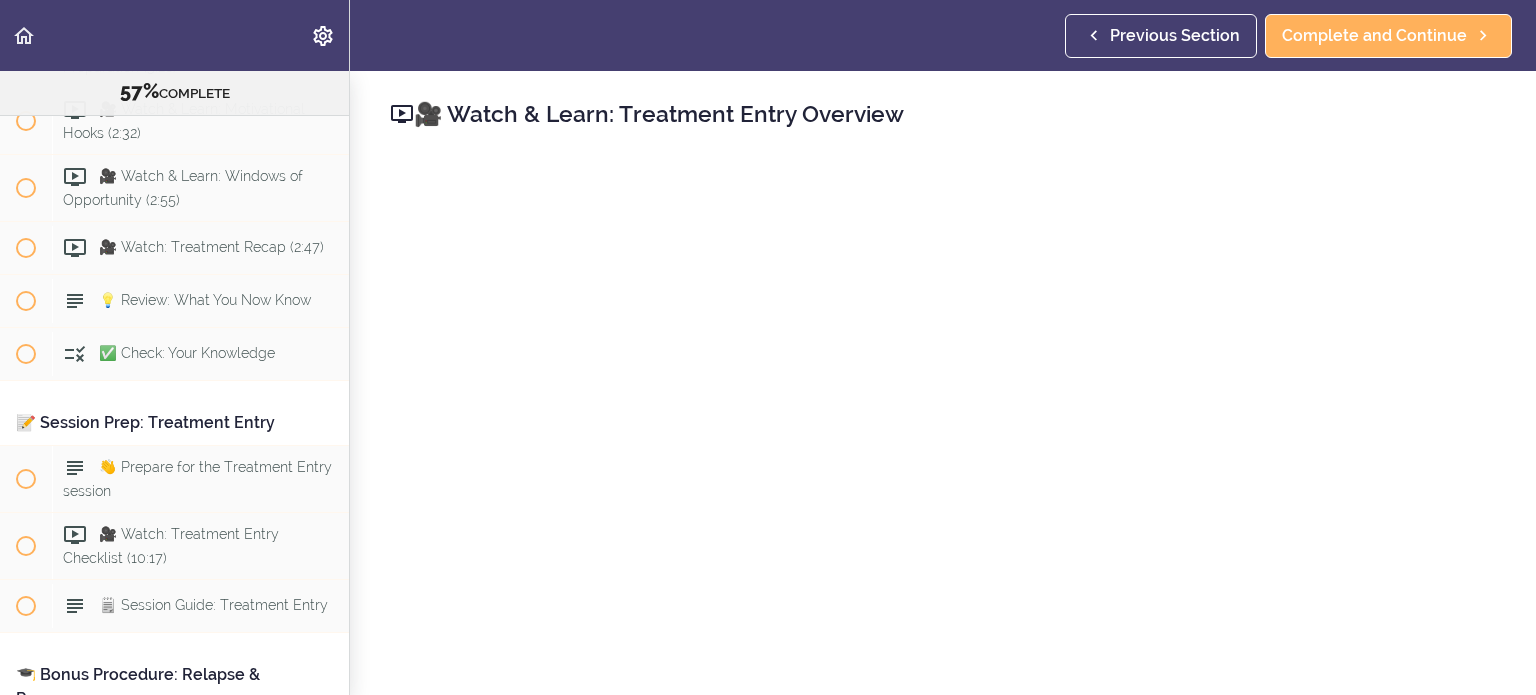 scroll, scrollTop: 10790, scrollLeft: 0, axis: vertical 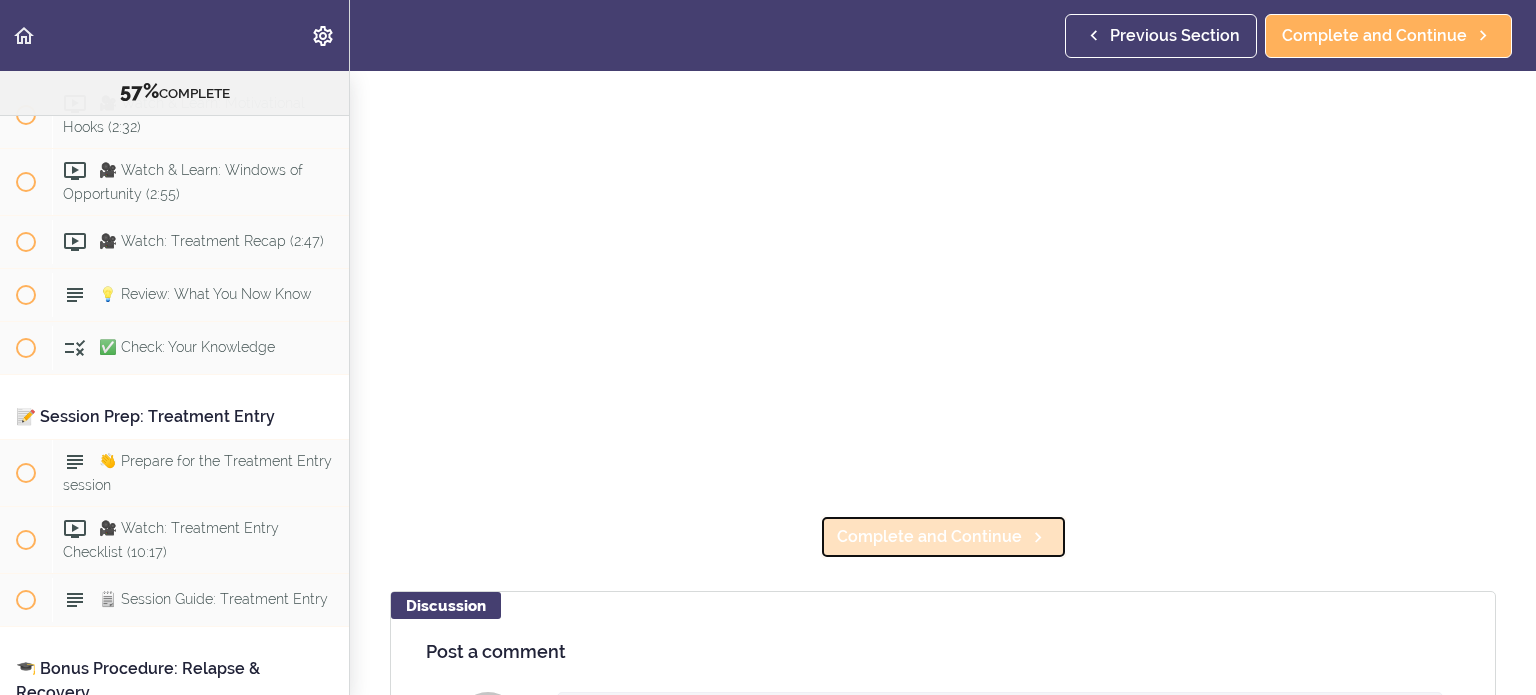 click on "Complete and Continue" at bounding box center [929, 537] 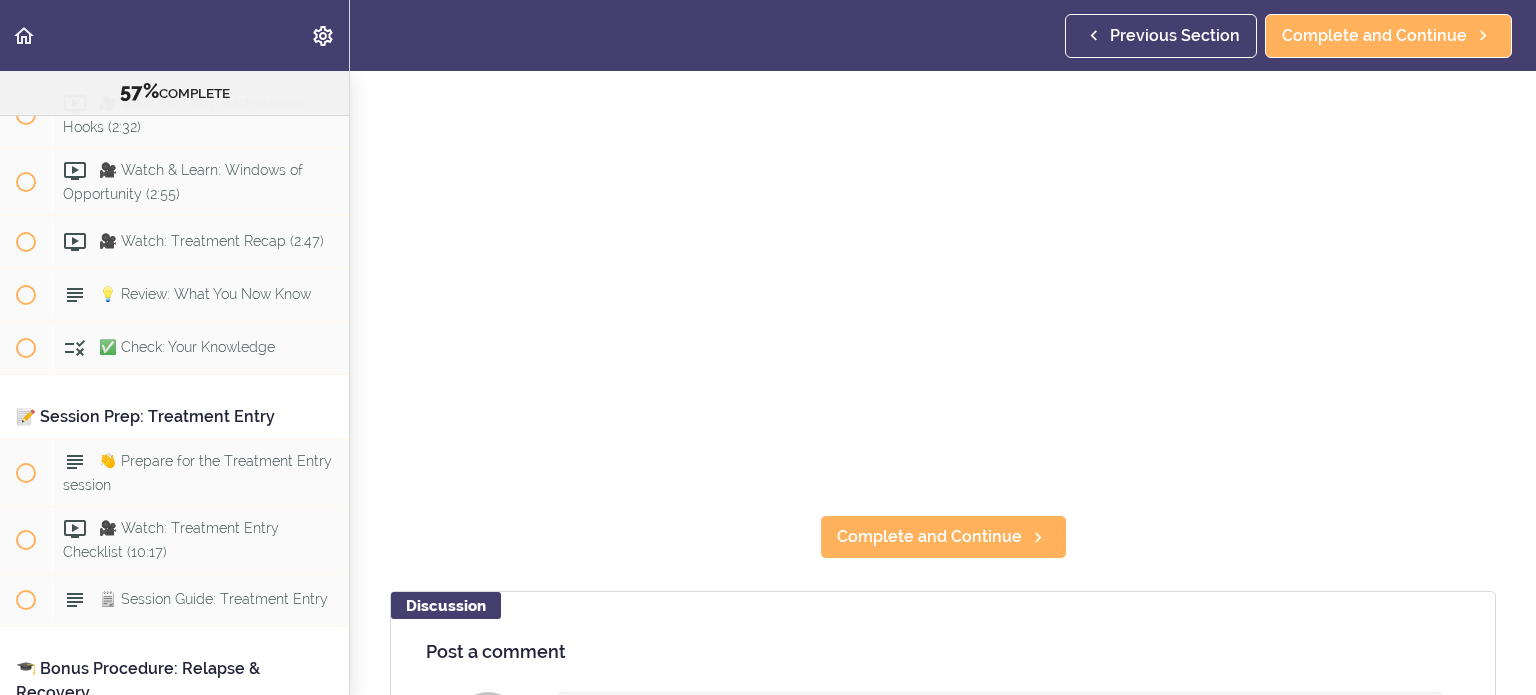 scroll, scrollTop: 14, scrollLeft: 0, axis: vertical 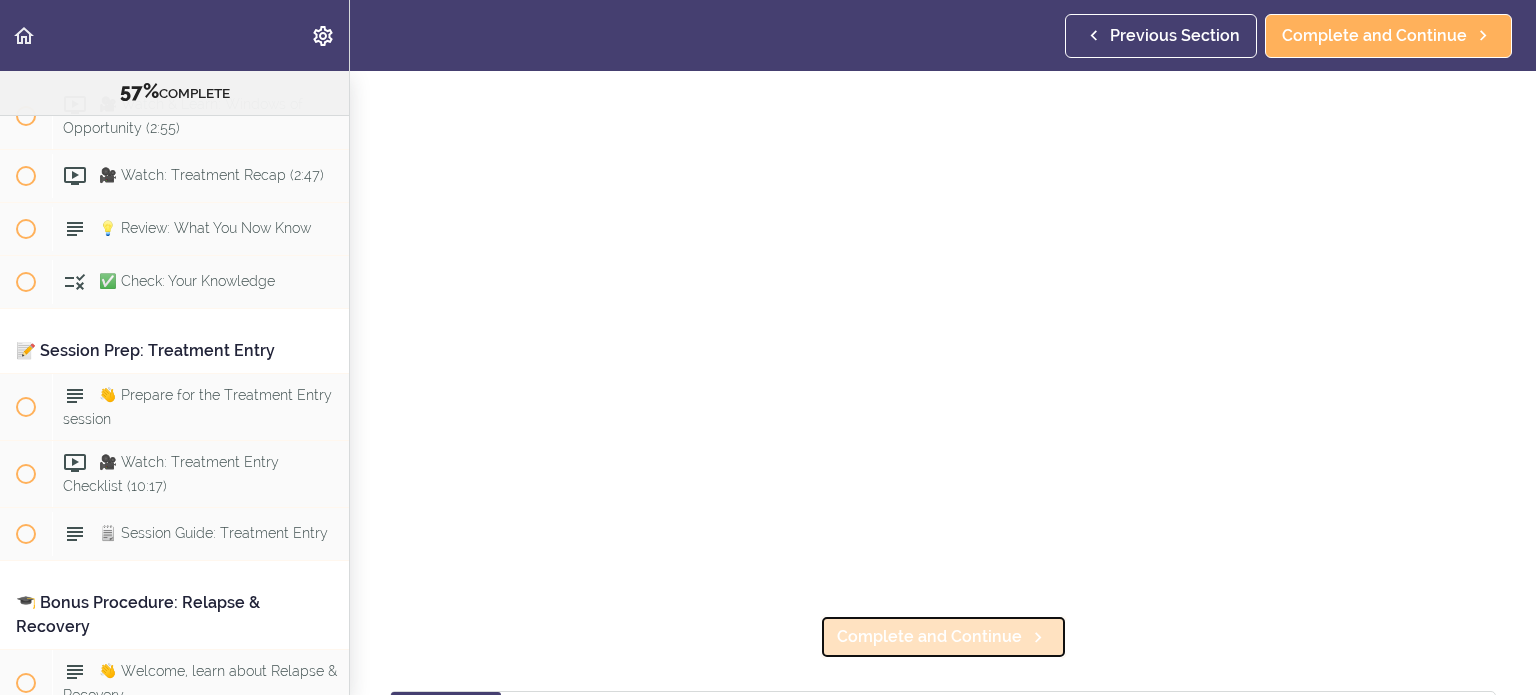 click on "Complete and Continue" at bounding box center (929, 637) 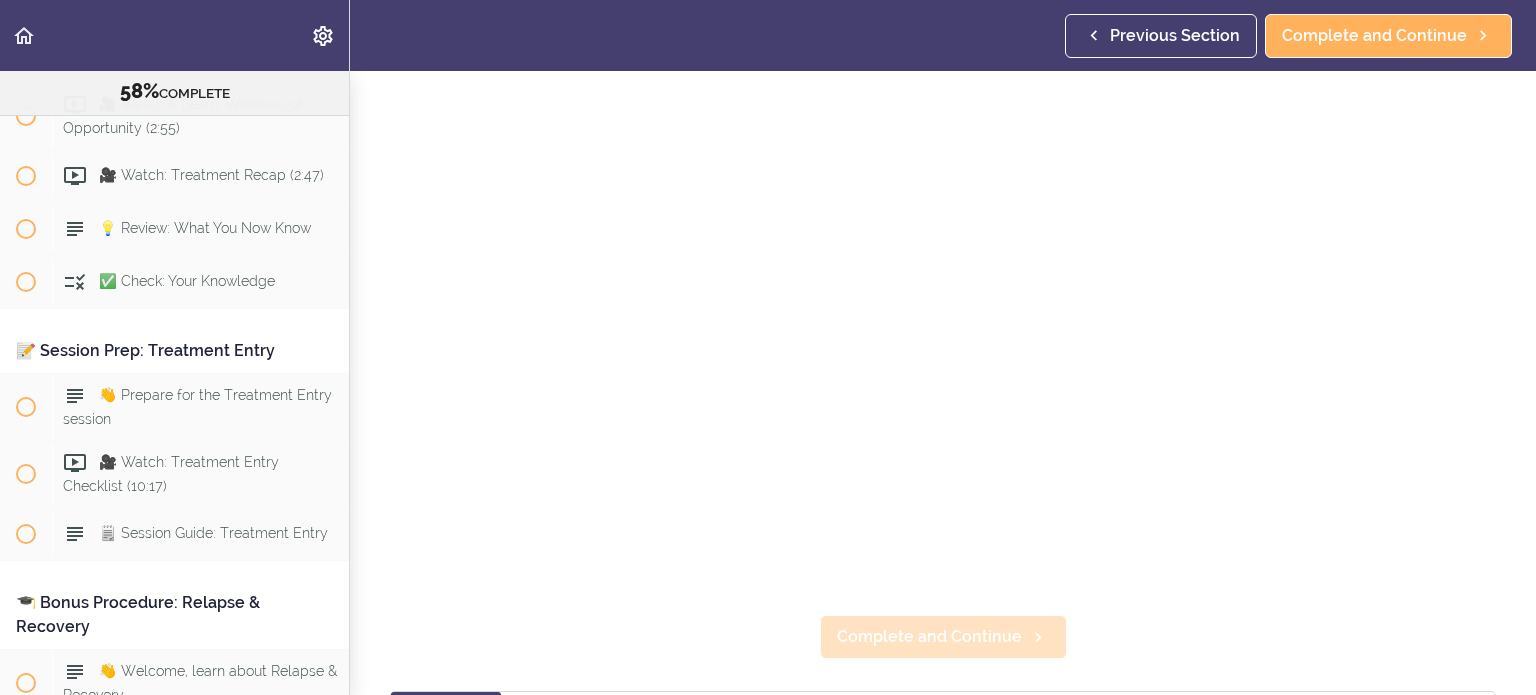 scroll, scrollTop: 10, scrollLeft: 0, axis: vertical 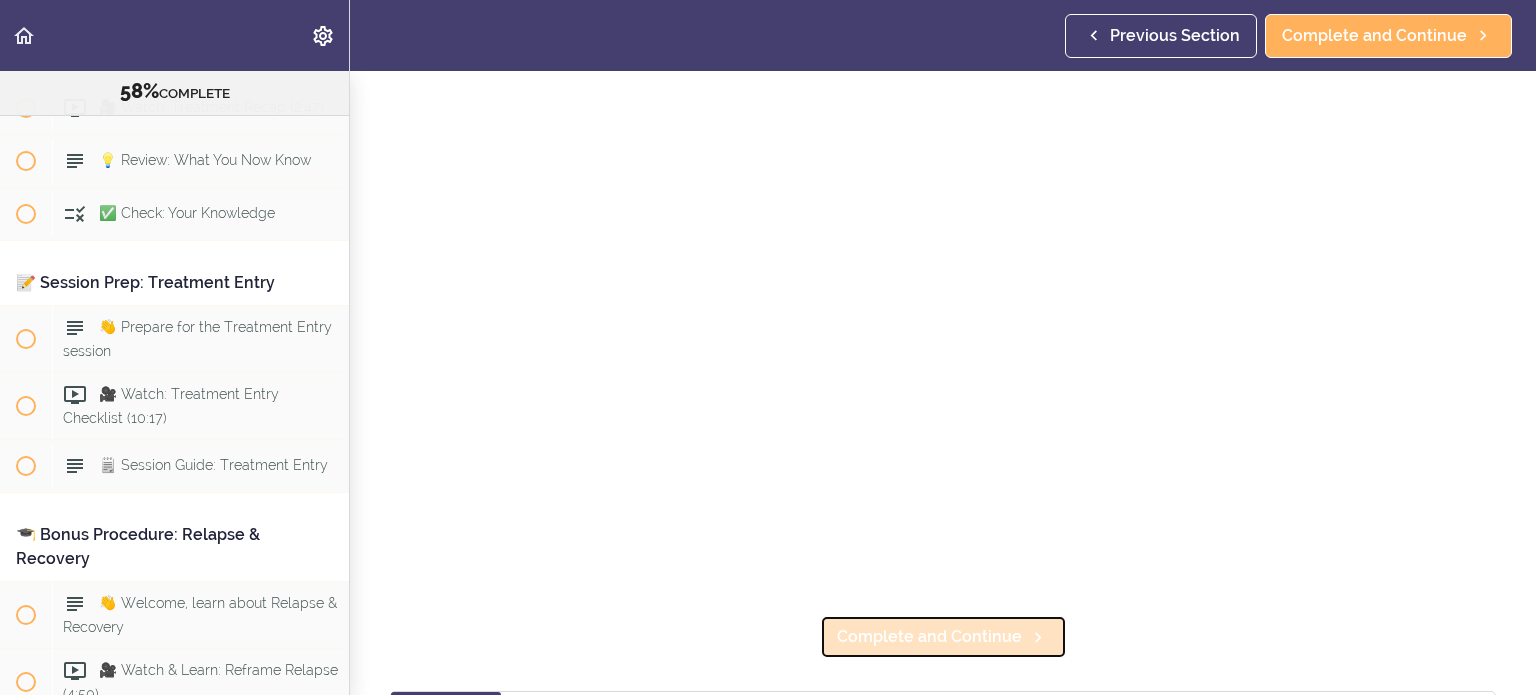 click on "Complete and Continue" at bounding box center (929, 637) 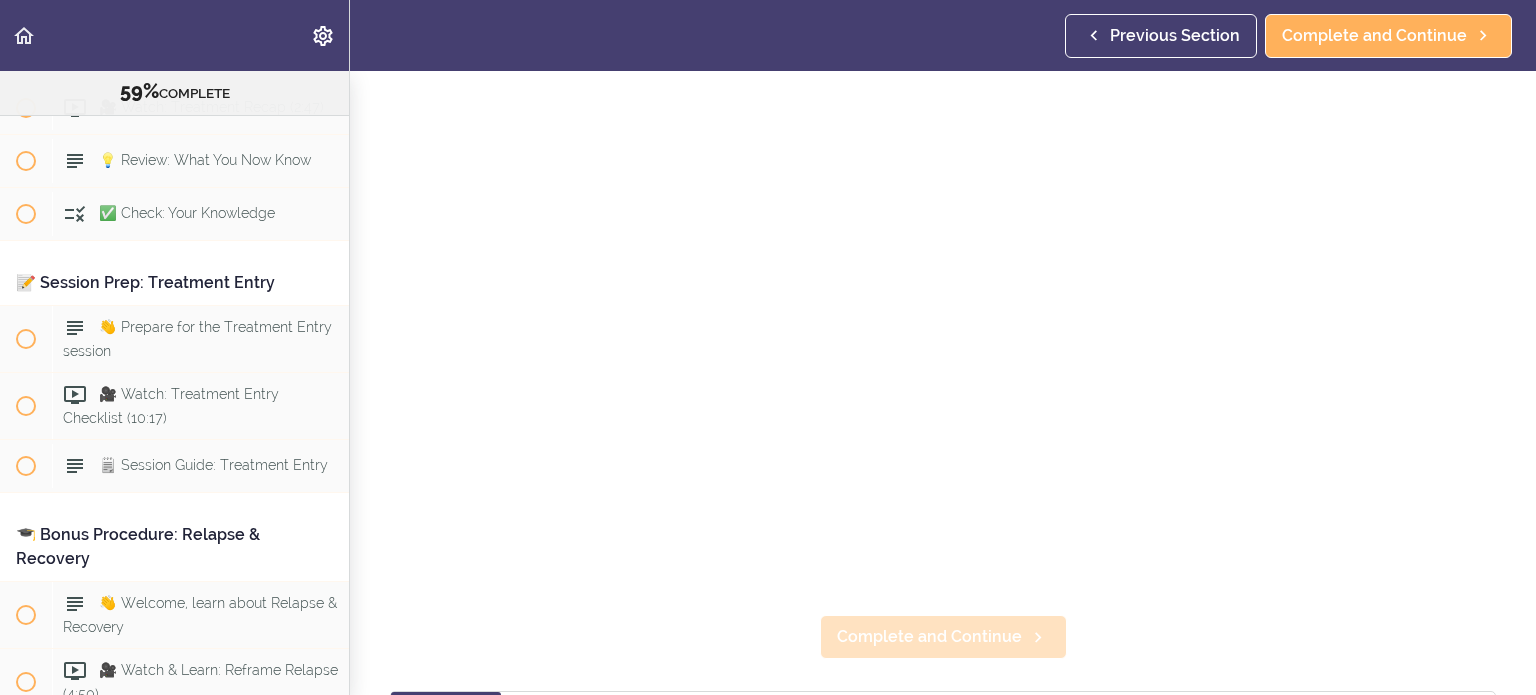 scroll, scrollTop: 11, scrollLeft: 0, axis: vertical 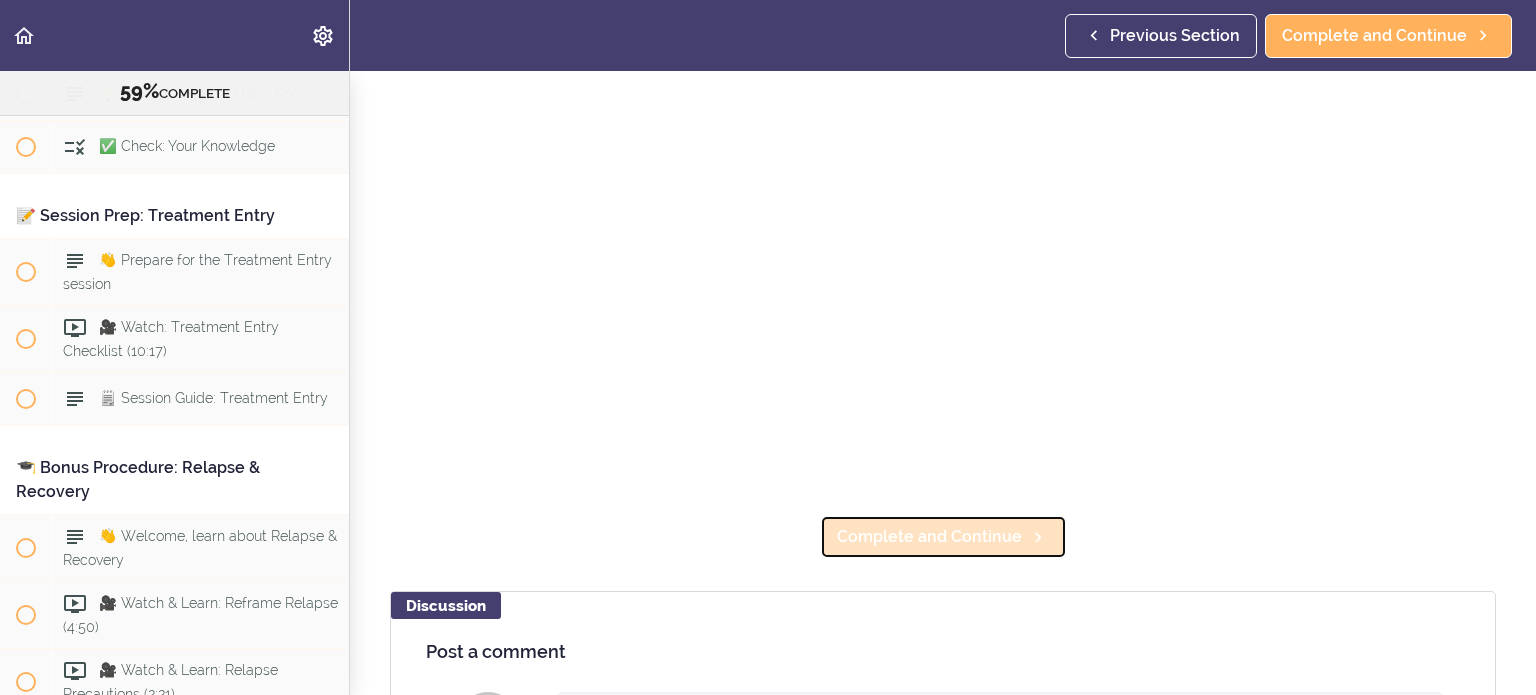 click on "Complete and Continue" at bounding box center [929, 537] 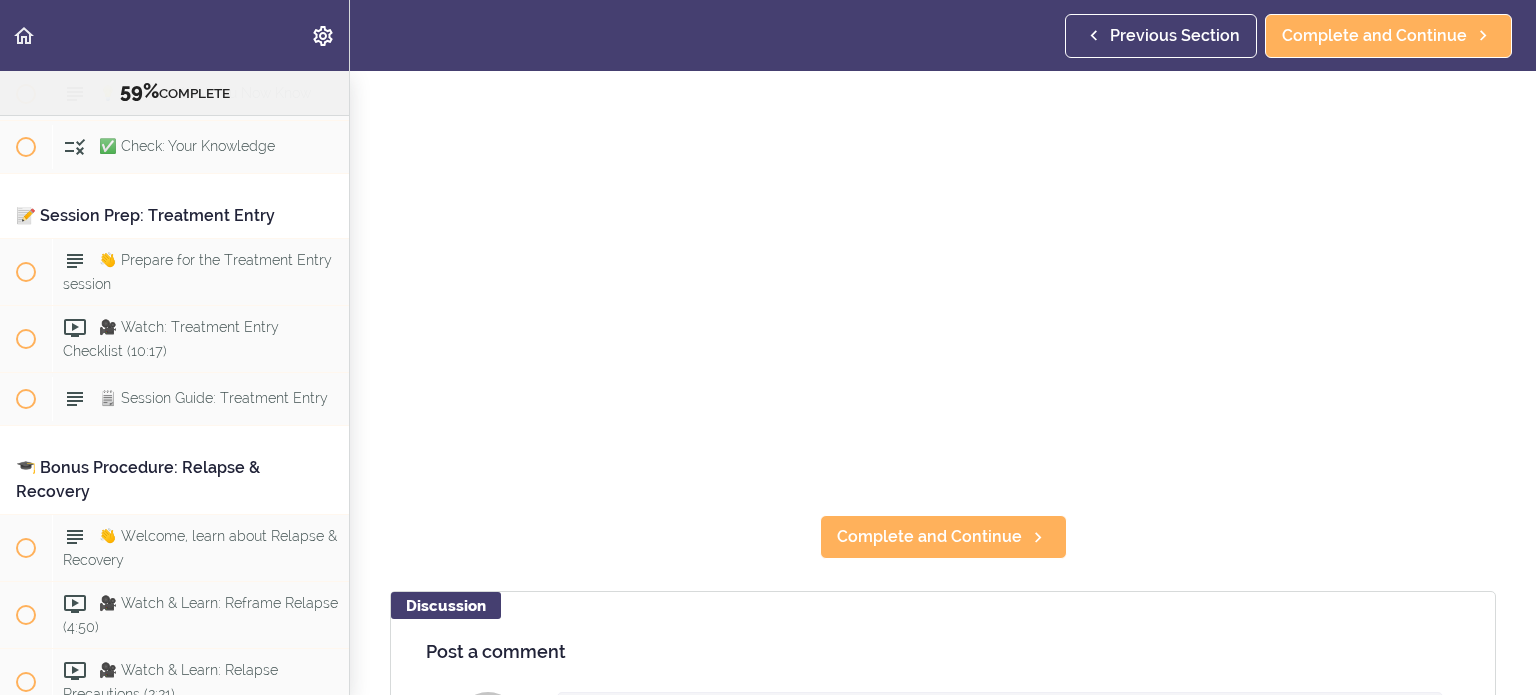 scroll, scrollTop: 0, scrollLeft: 0, axis: both 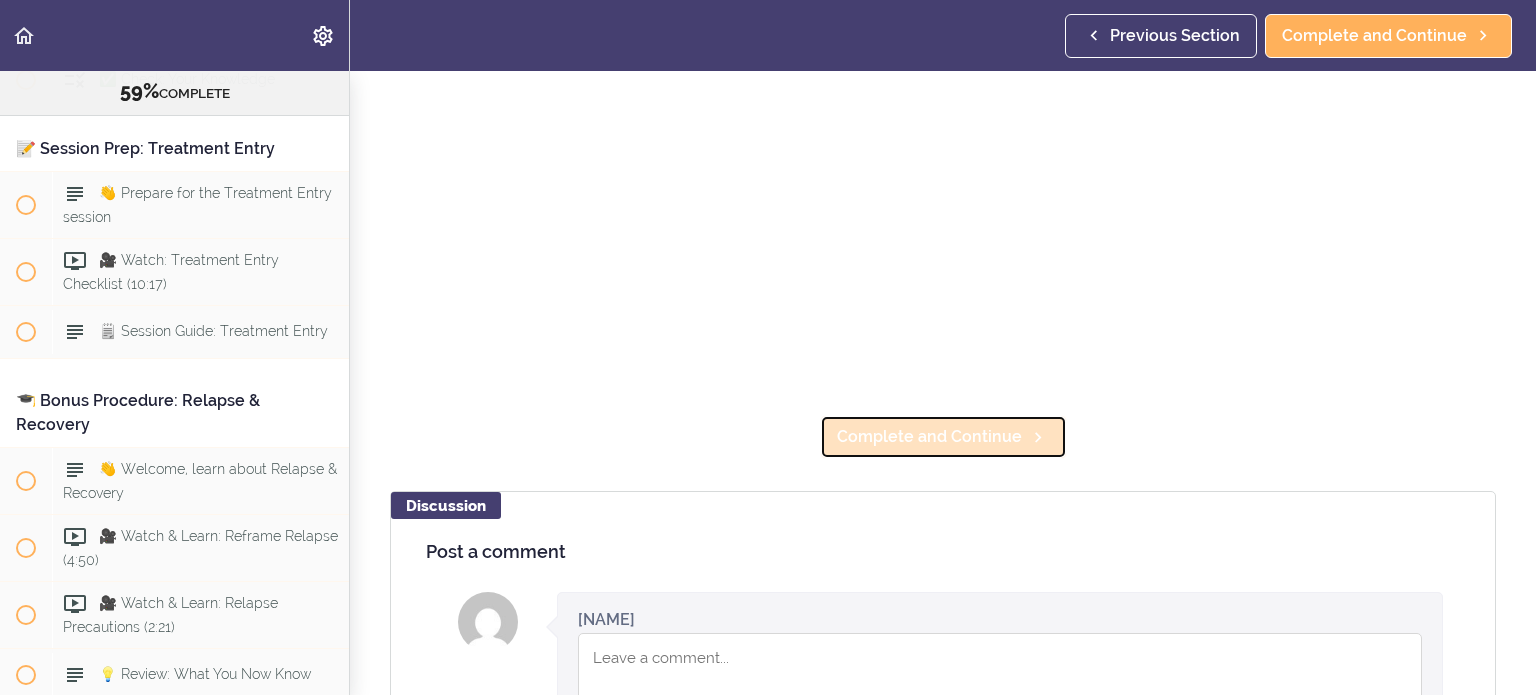 click on "Complete and Continue" at bounding box center (929, 437) 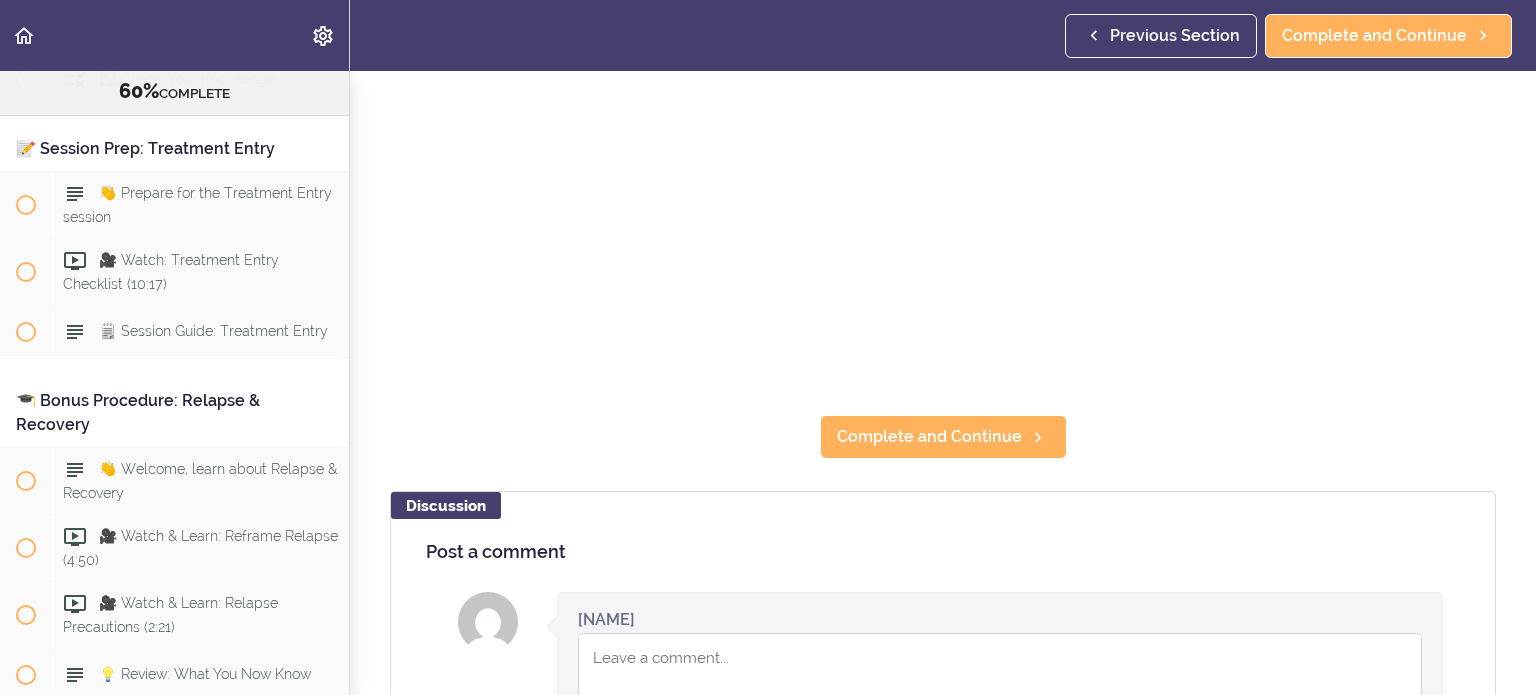 scroll, scrollTop: 0, scrollLeft: 0, axis: both 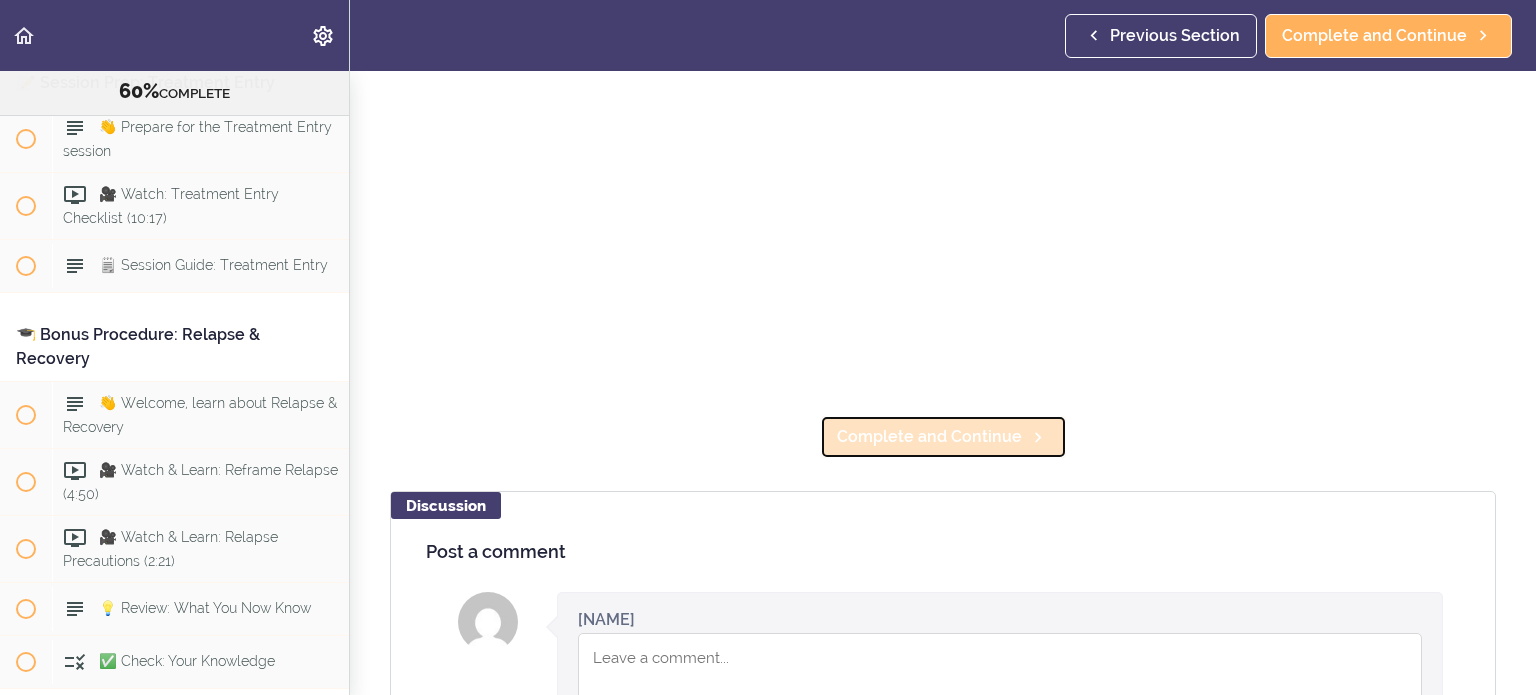 click on "Complete and Continue" at bounding box center (929, 437) 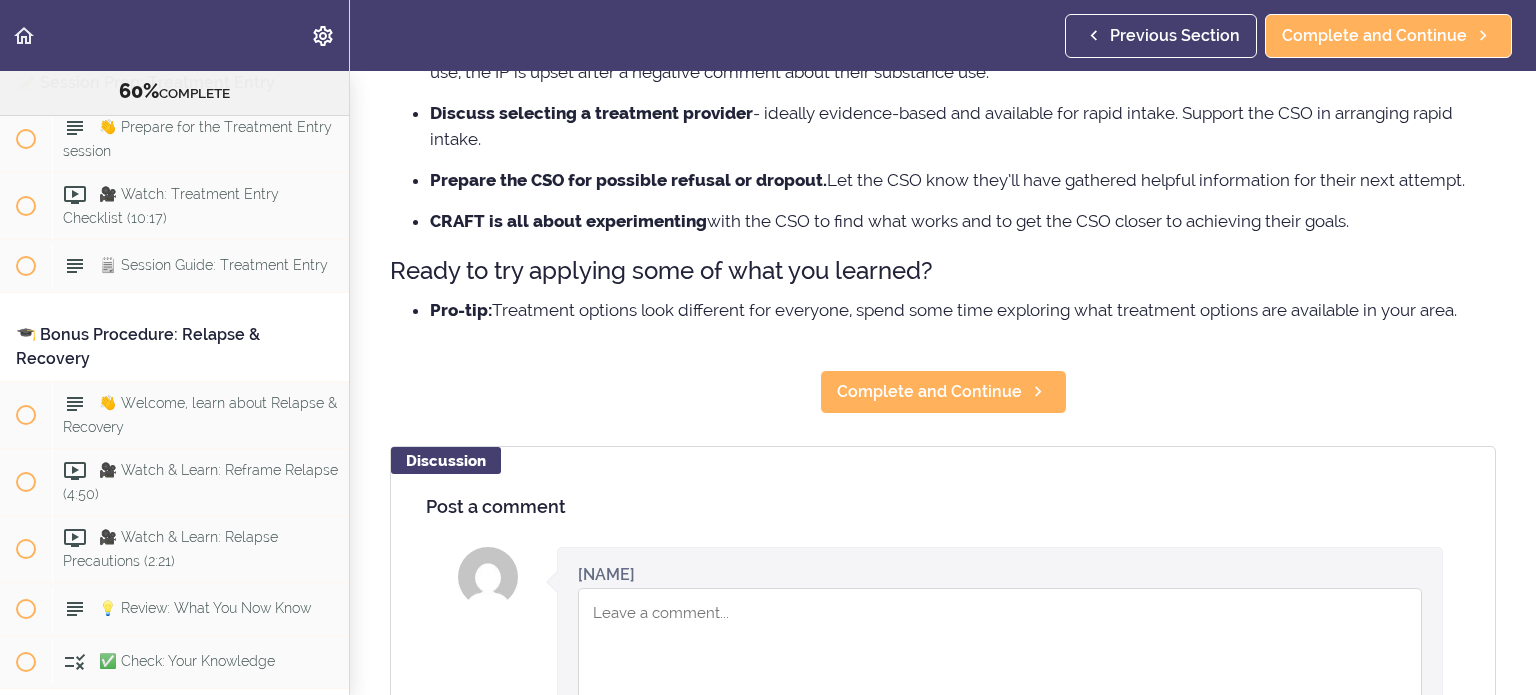 scroll, scrollTop: 0, scrollLeft: 0, axis: both 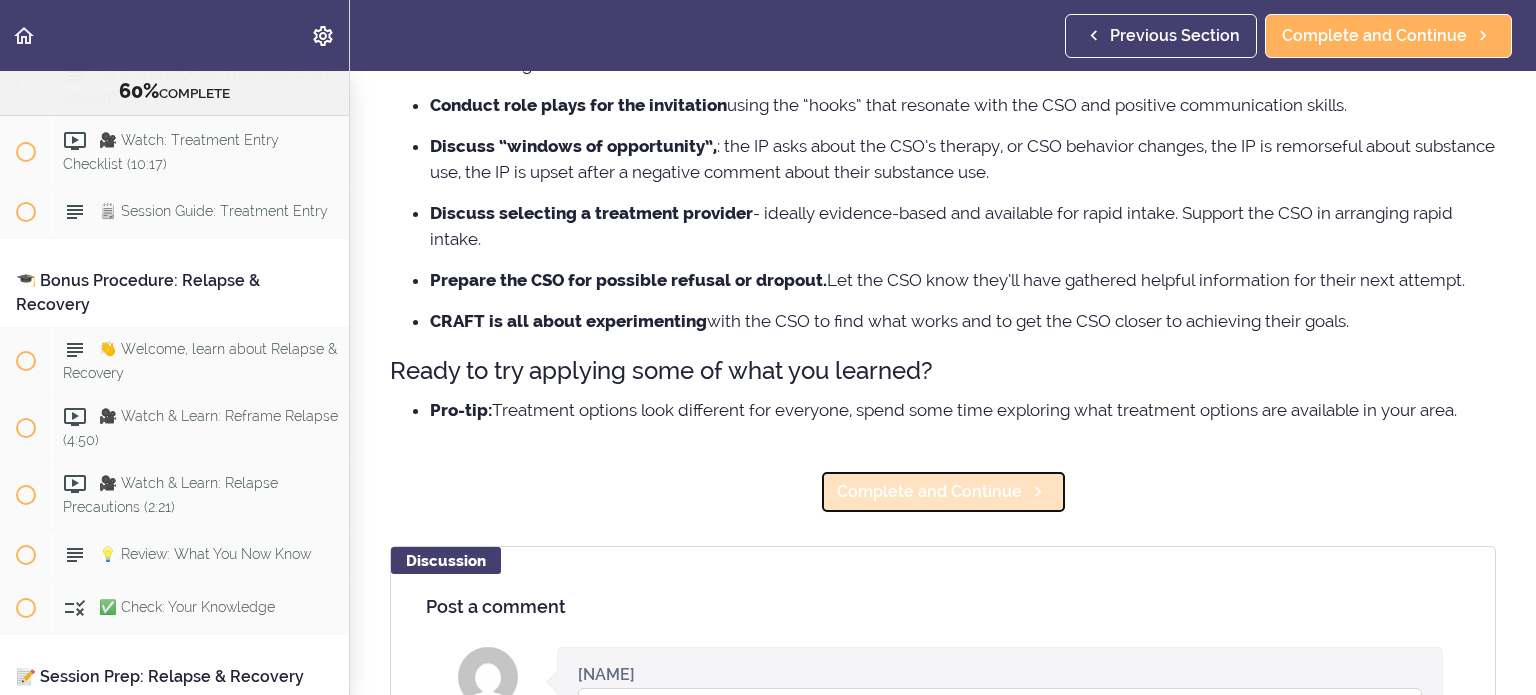 click on "Complete and Continue" at bounding box center (943, 492) 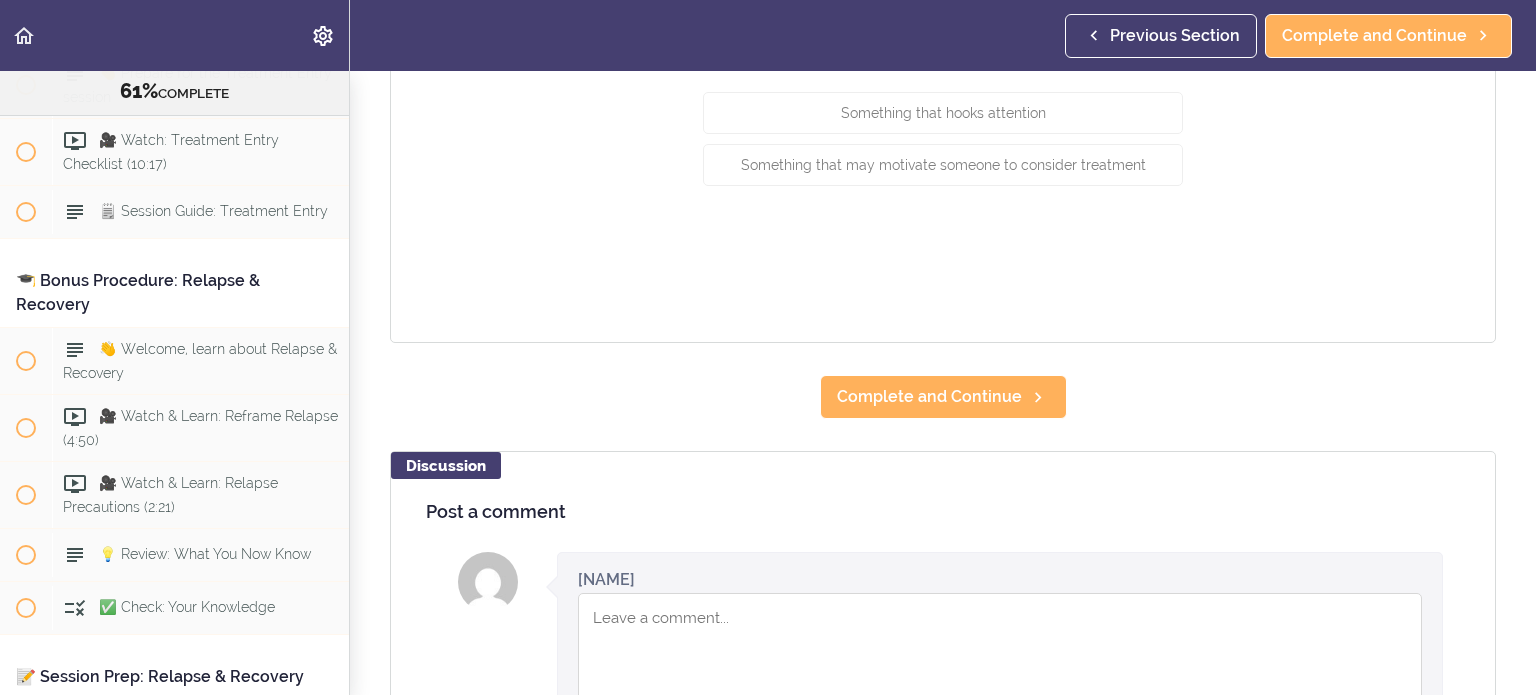 scroll, scrollTop: 0, scrollLeft: 0, axis: both 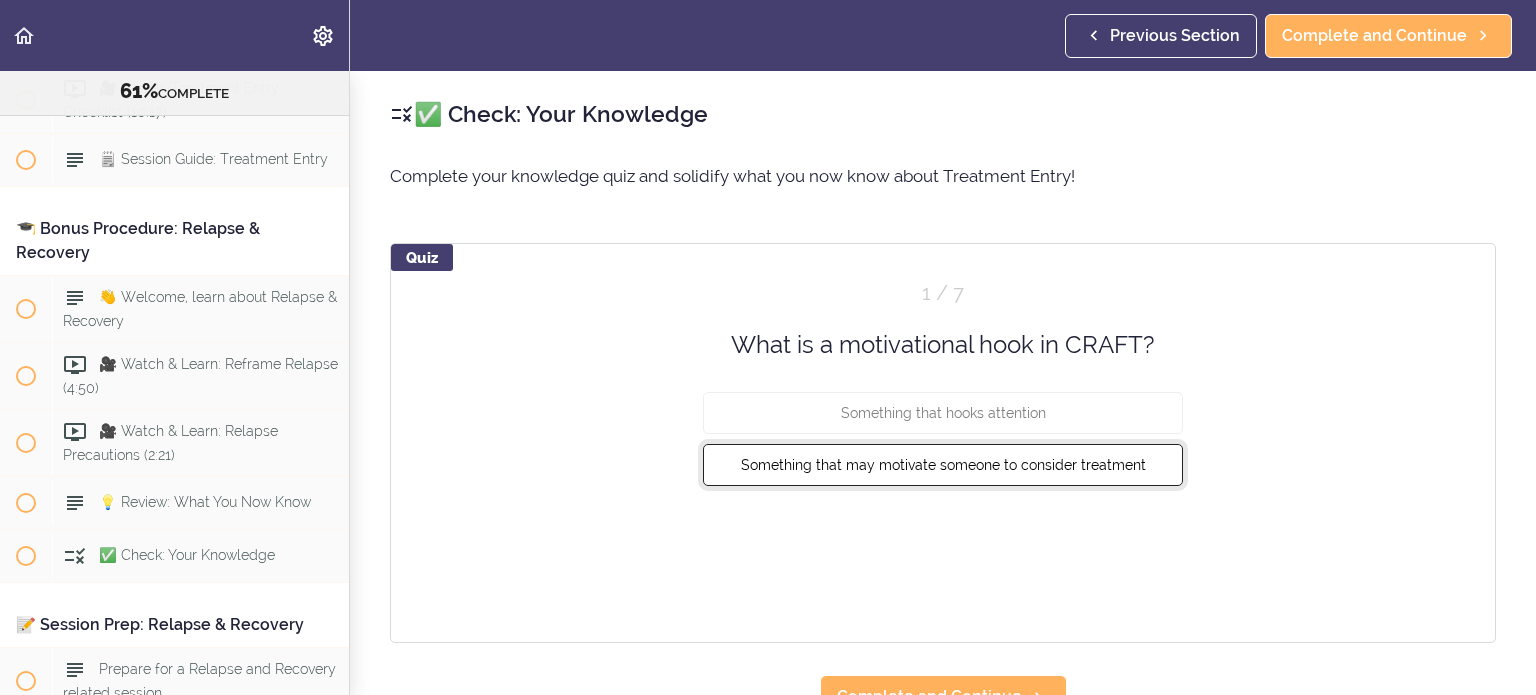 click on "Something that may motivate someone to consider treatment" at bounding box center (943, 465) 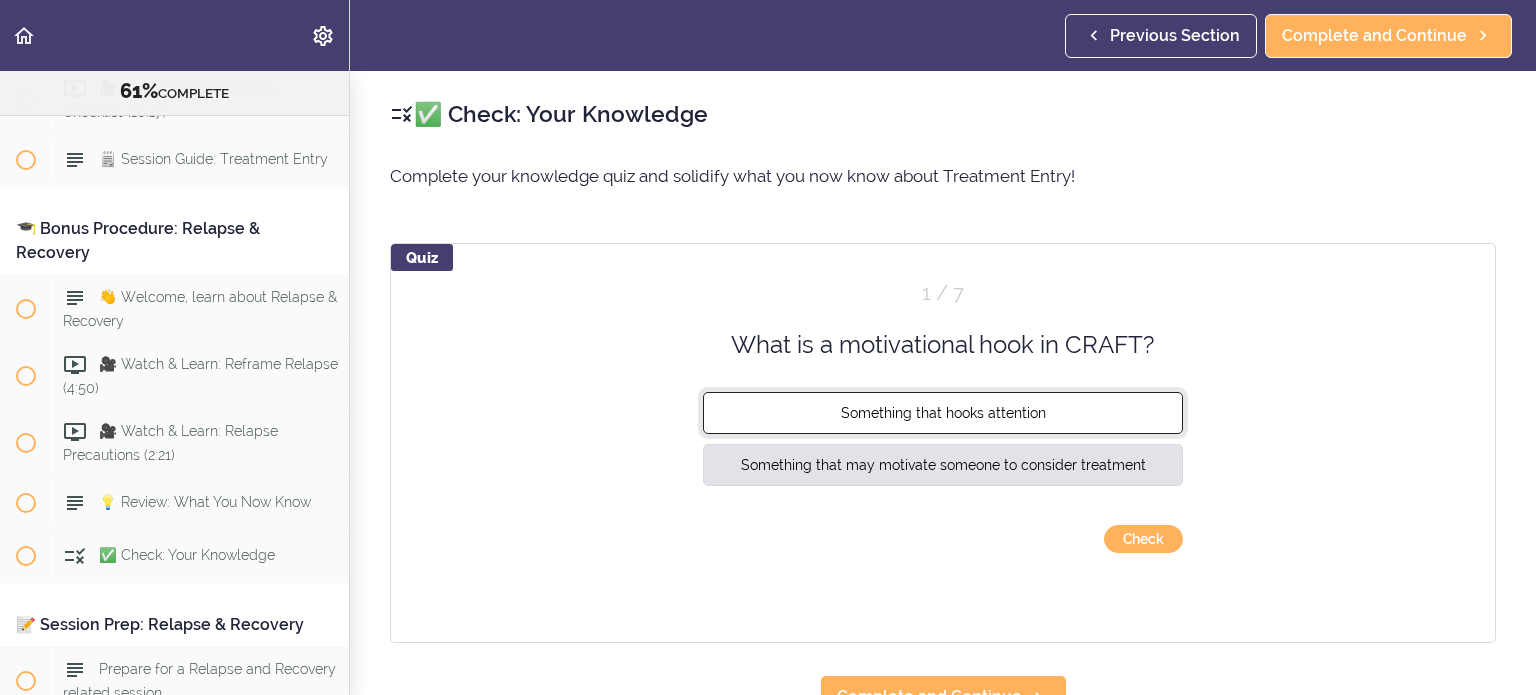 click on "Something that hooks attention" at bounding box center (943, 413) 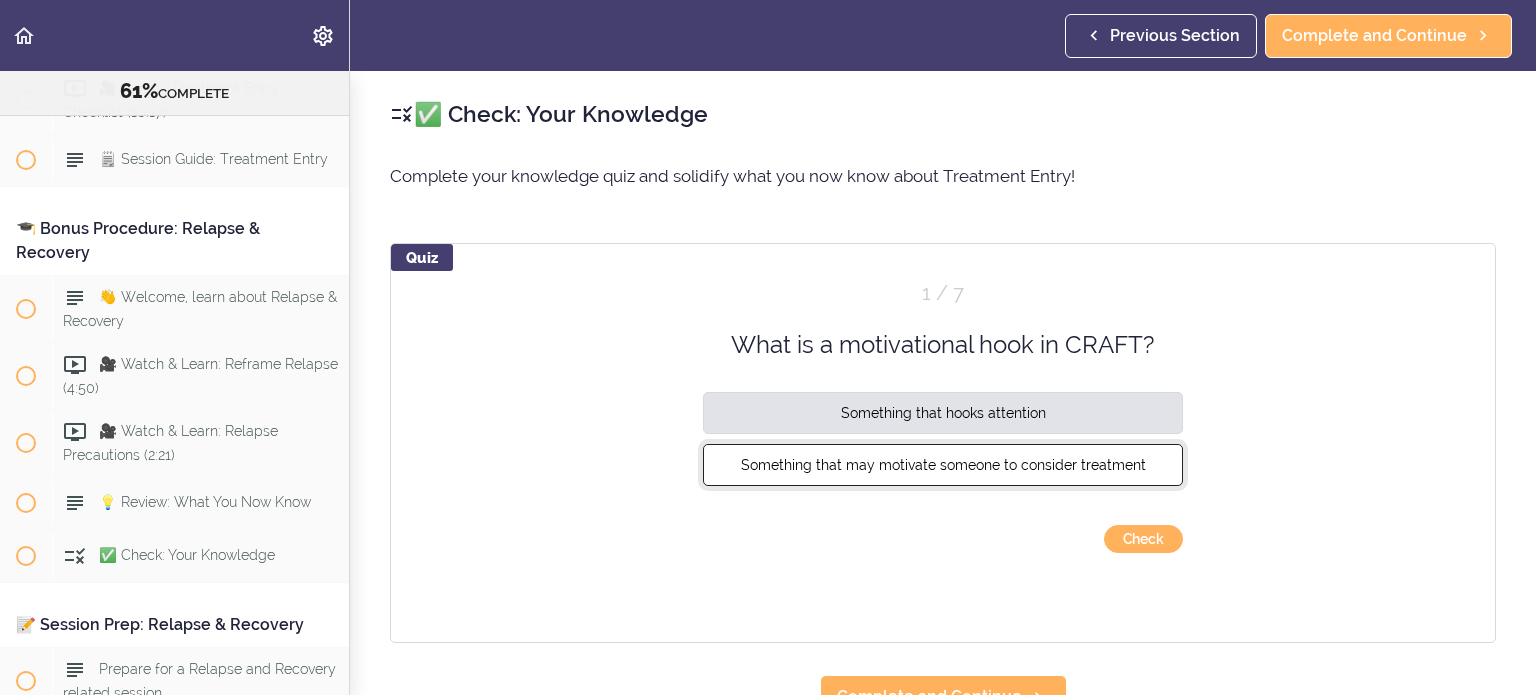 click on "Something that may motivate someone to consider treatment" at bounding box center [943, 465] 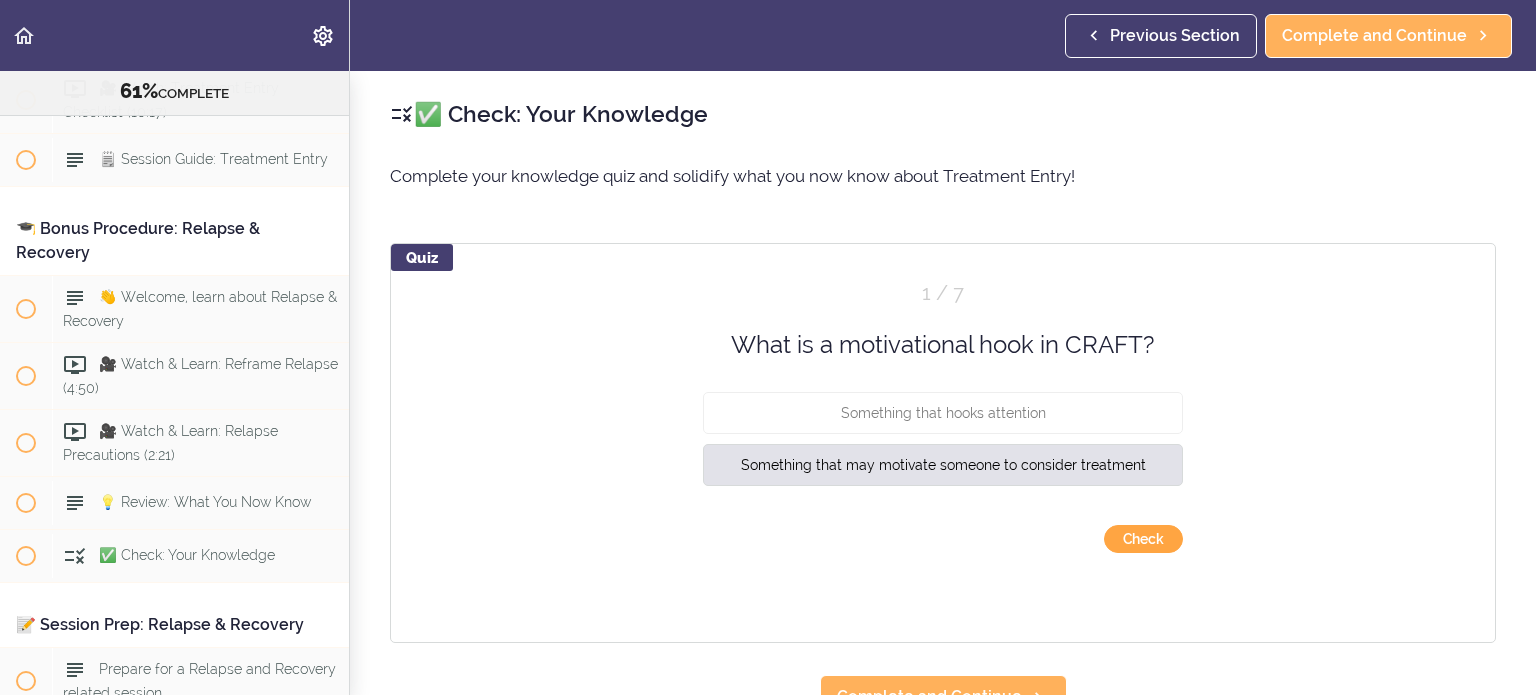 click on "Check" at bounding box center (1143, 539) 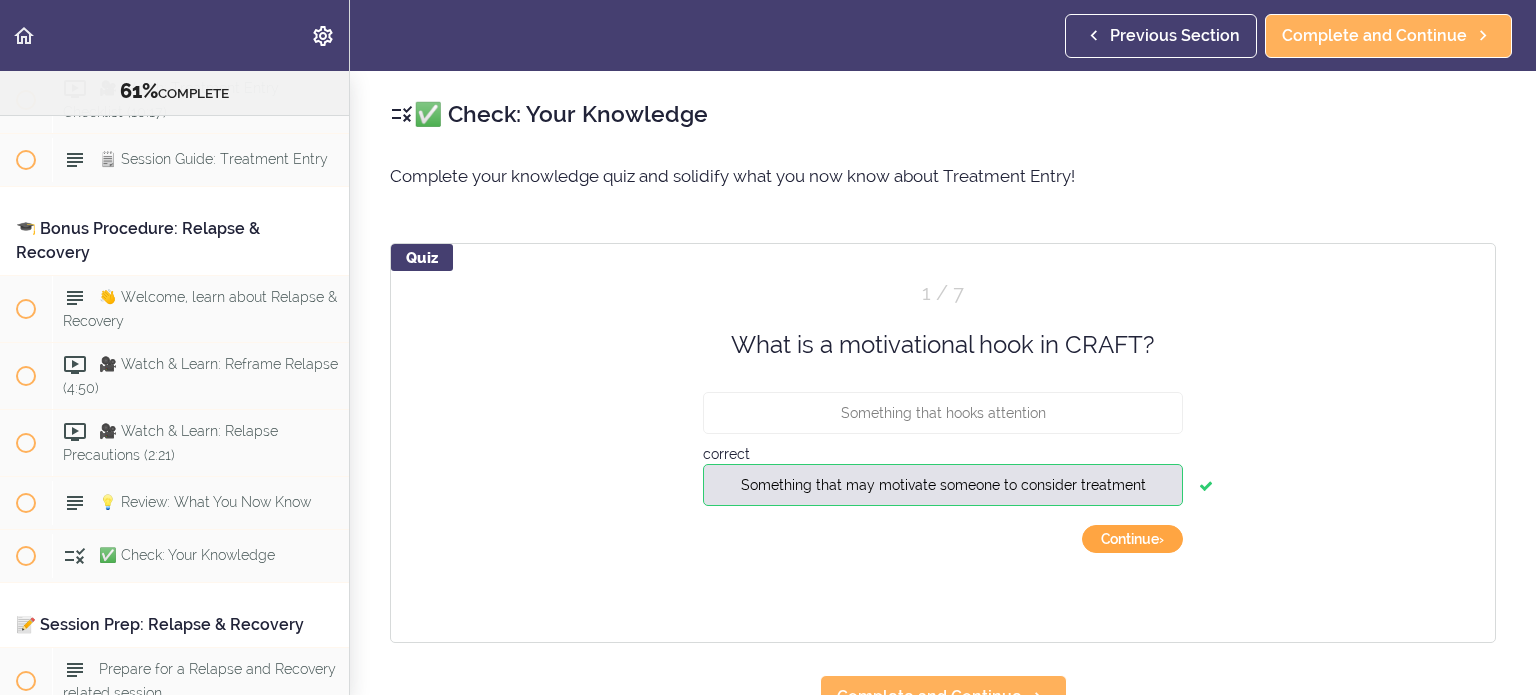 click on "Continue  ›" at bounding box center (1132, 539) 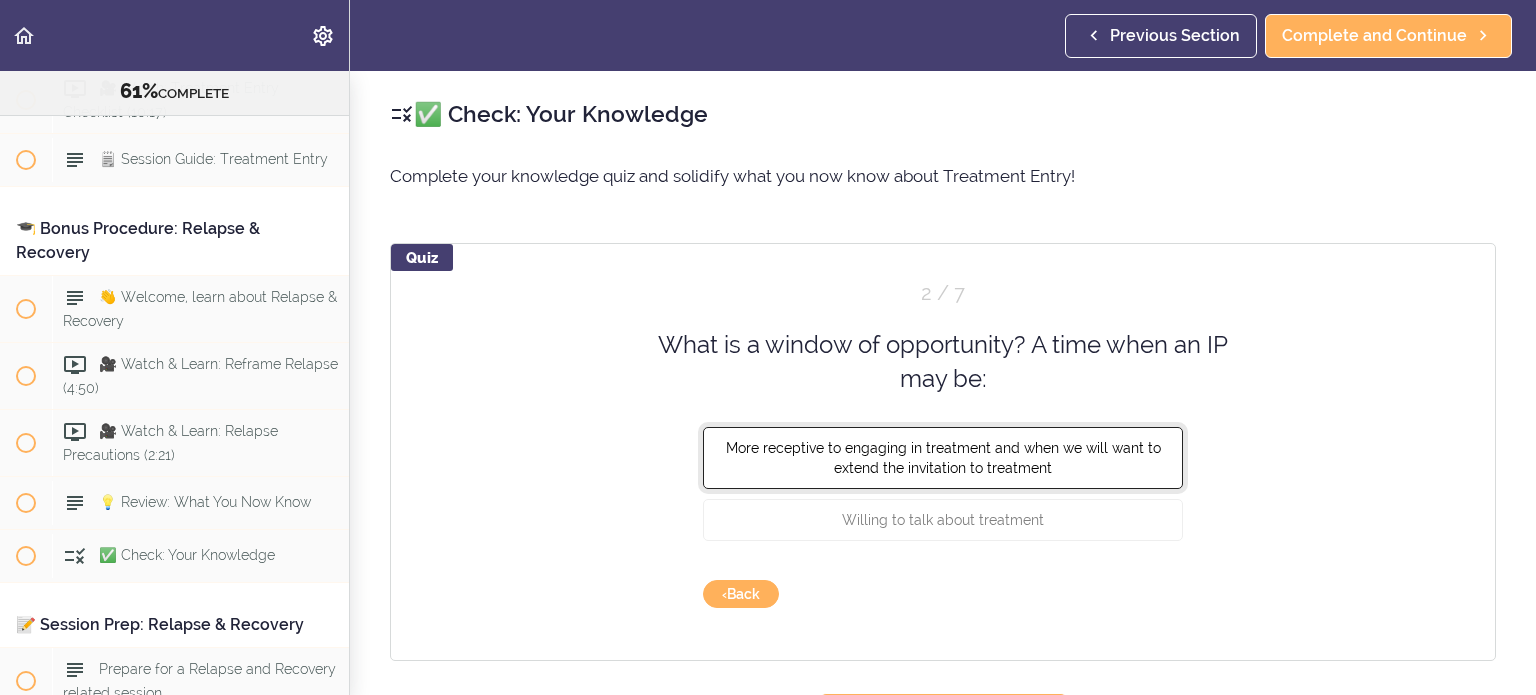 click on "More receptive to engaging in treatment and when we will want to extend the invitation to treatment" at bounding box center [943, 457] 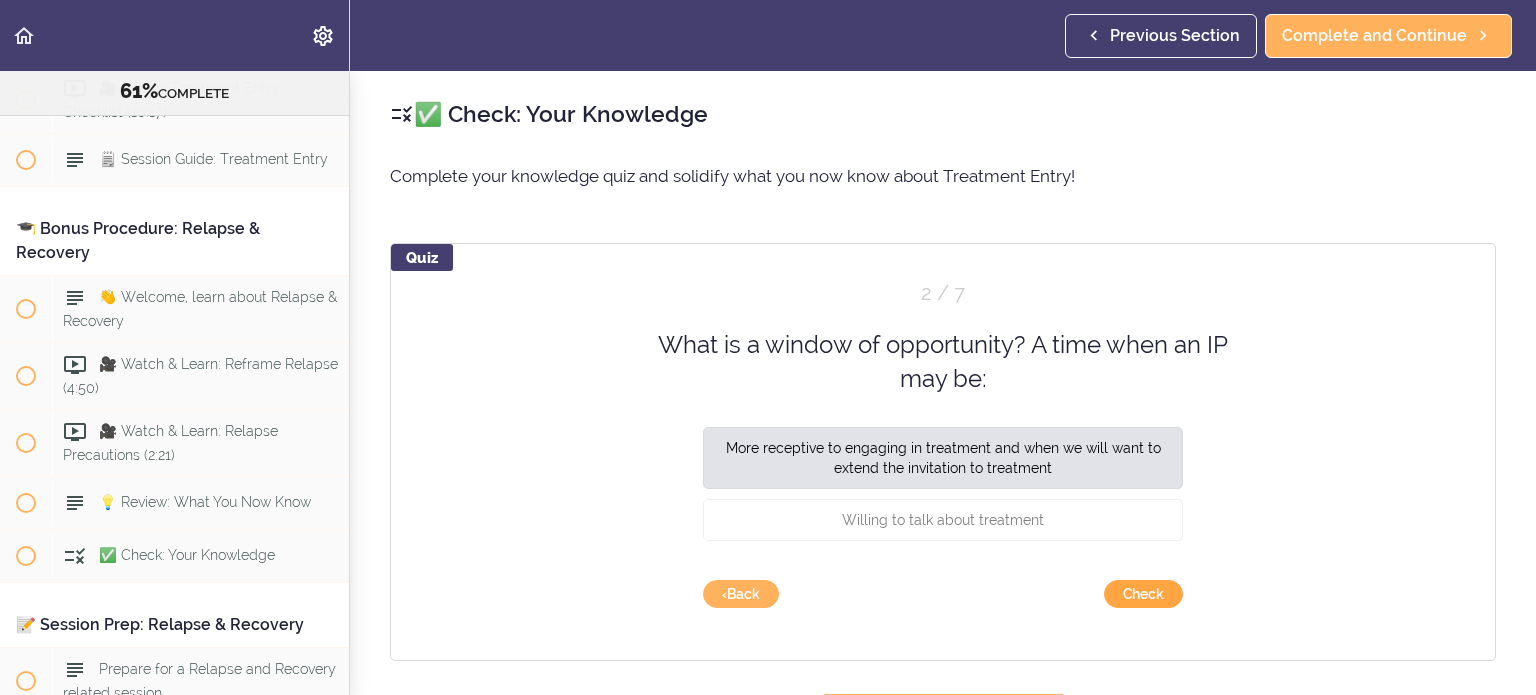 click on "Check" at bounding box center [1143, 594] 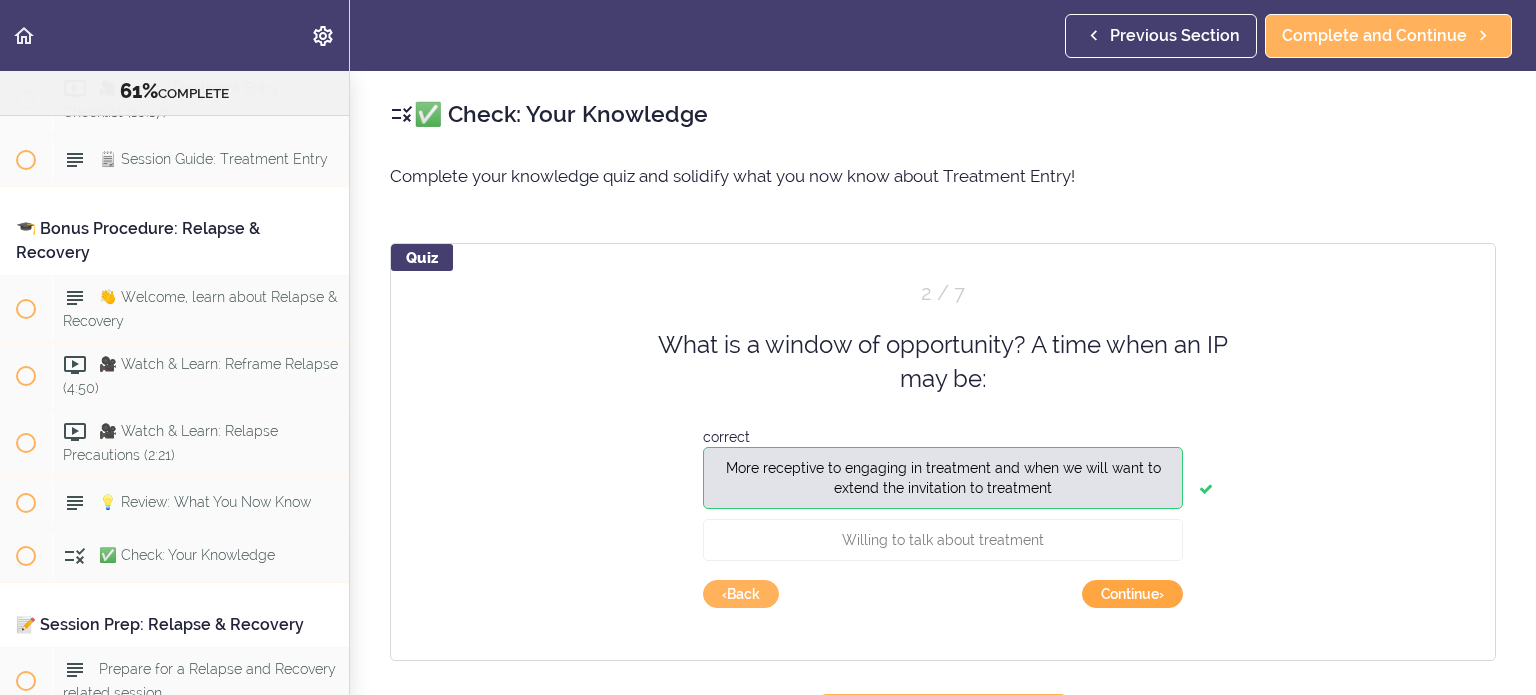 click on "Continue  ›" at bounding box center (1132, 594) 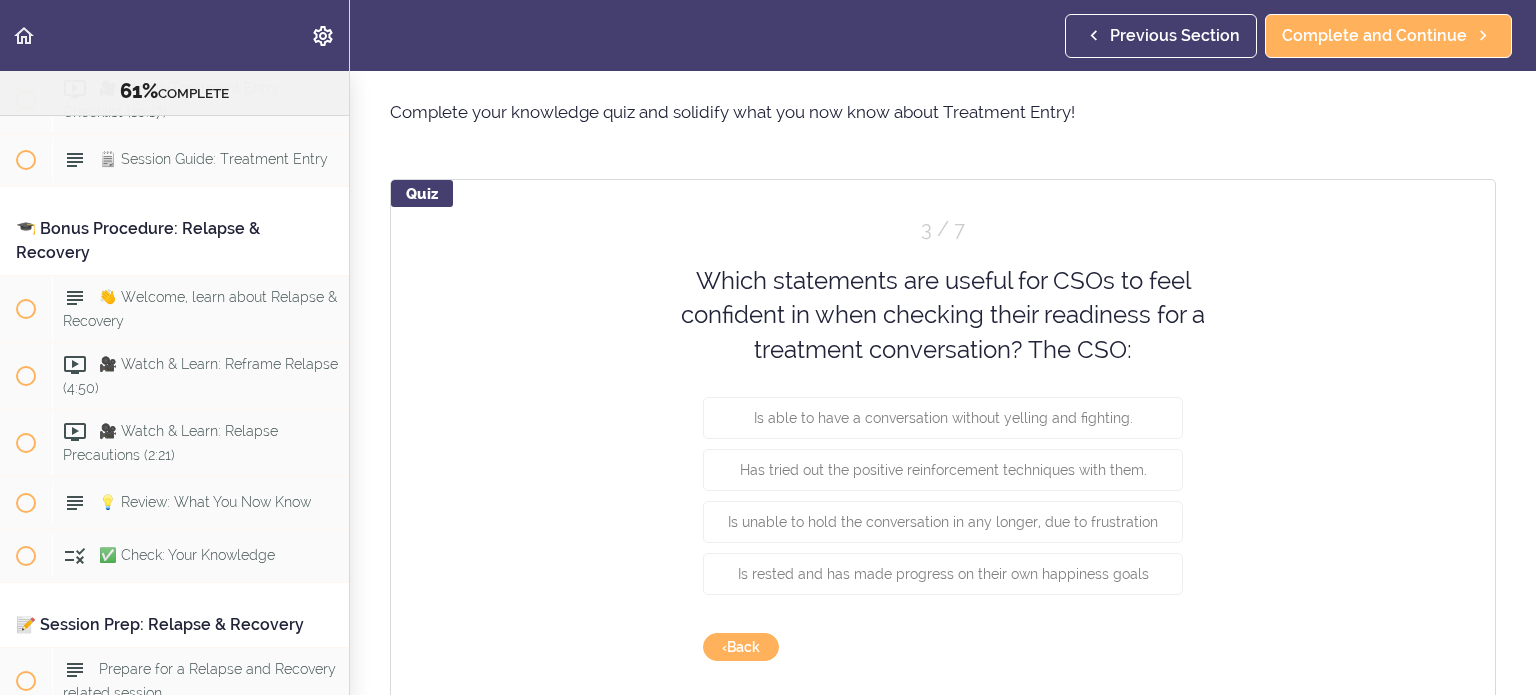 scroll, scrollTop: 100, scrollLeft: 0, axis: vertical 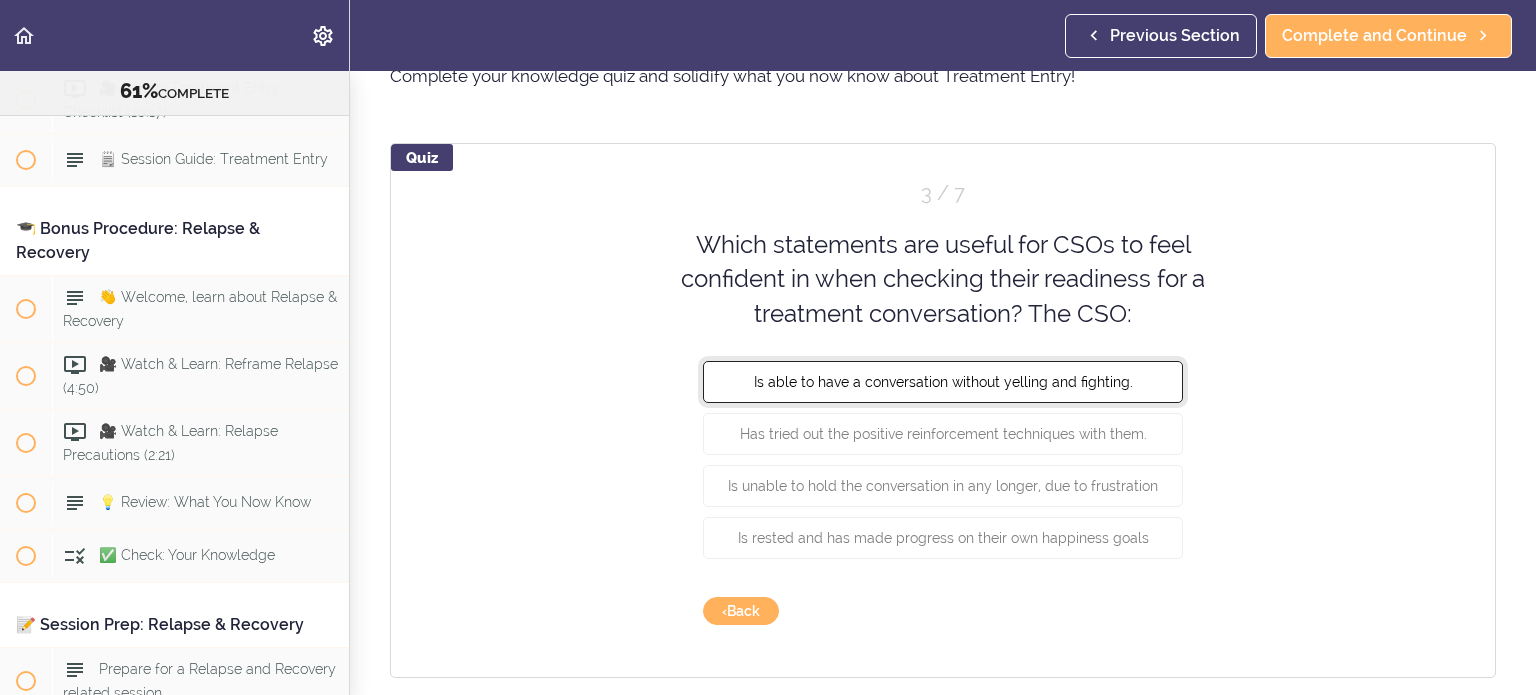 click on "Is able to have a conversation without yelling and fighting." at bounding box center [943, 382] 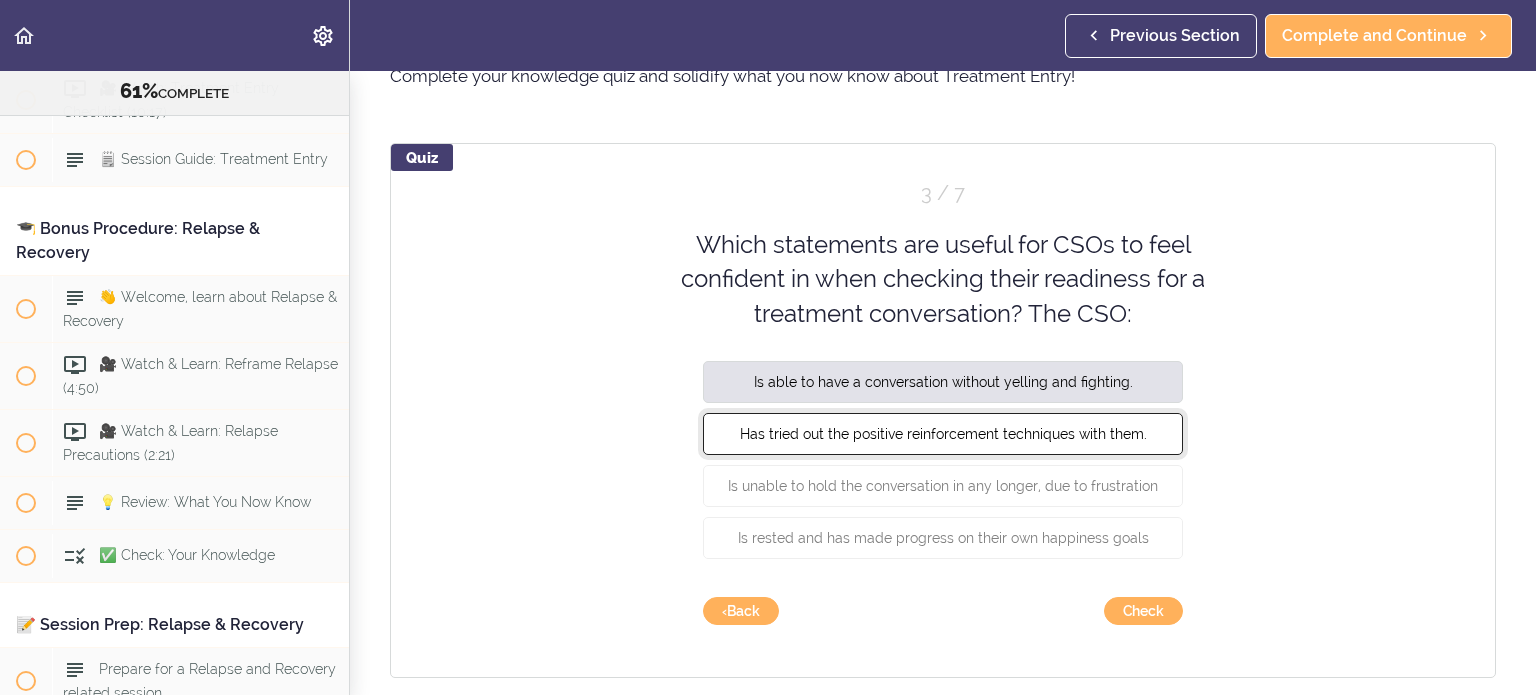 click on "Has tried out the positive reinforcement techniques with them." at bounding box center [943, 434] 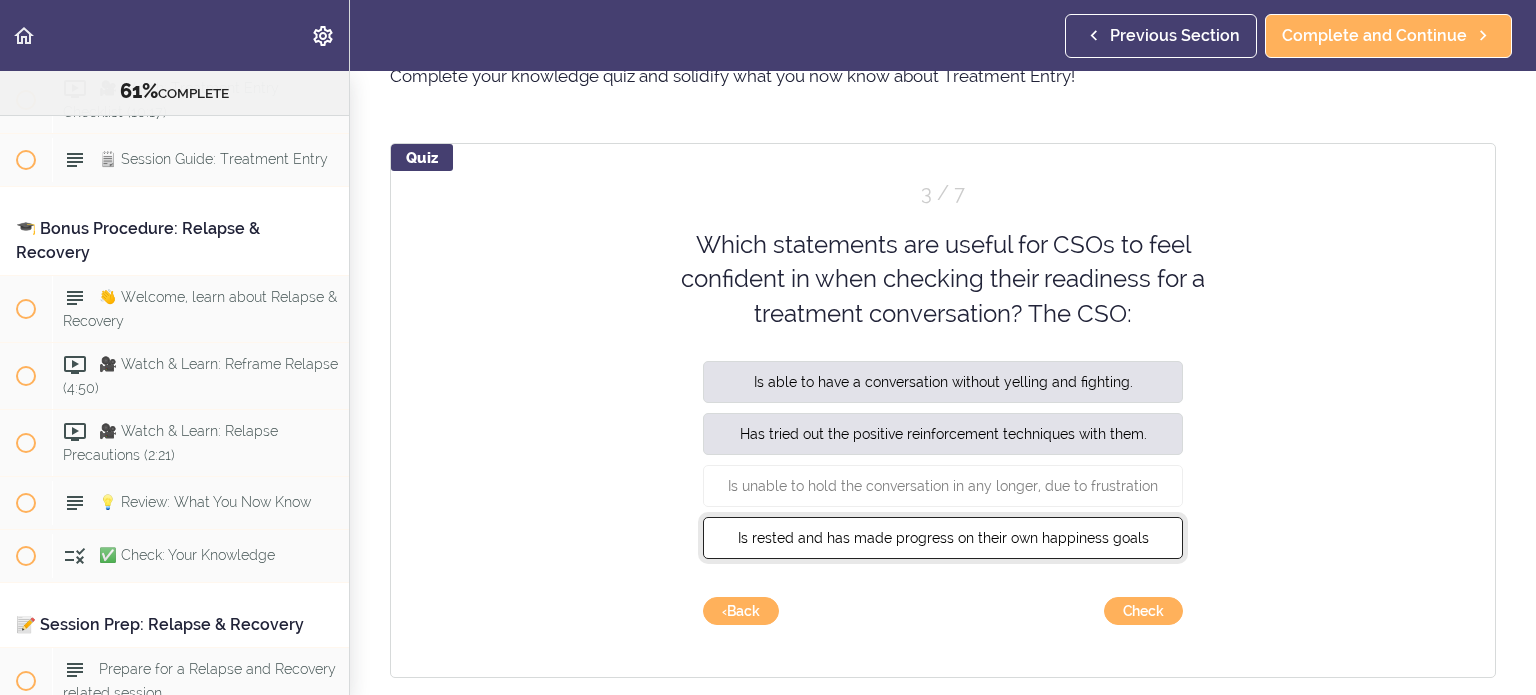 click on "Is rested and has made progress on their own happiness goals" at bounding box center (943, 538) 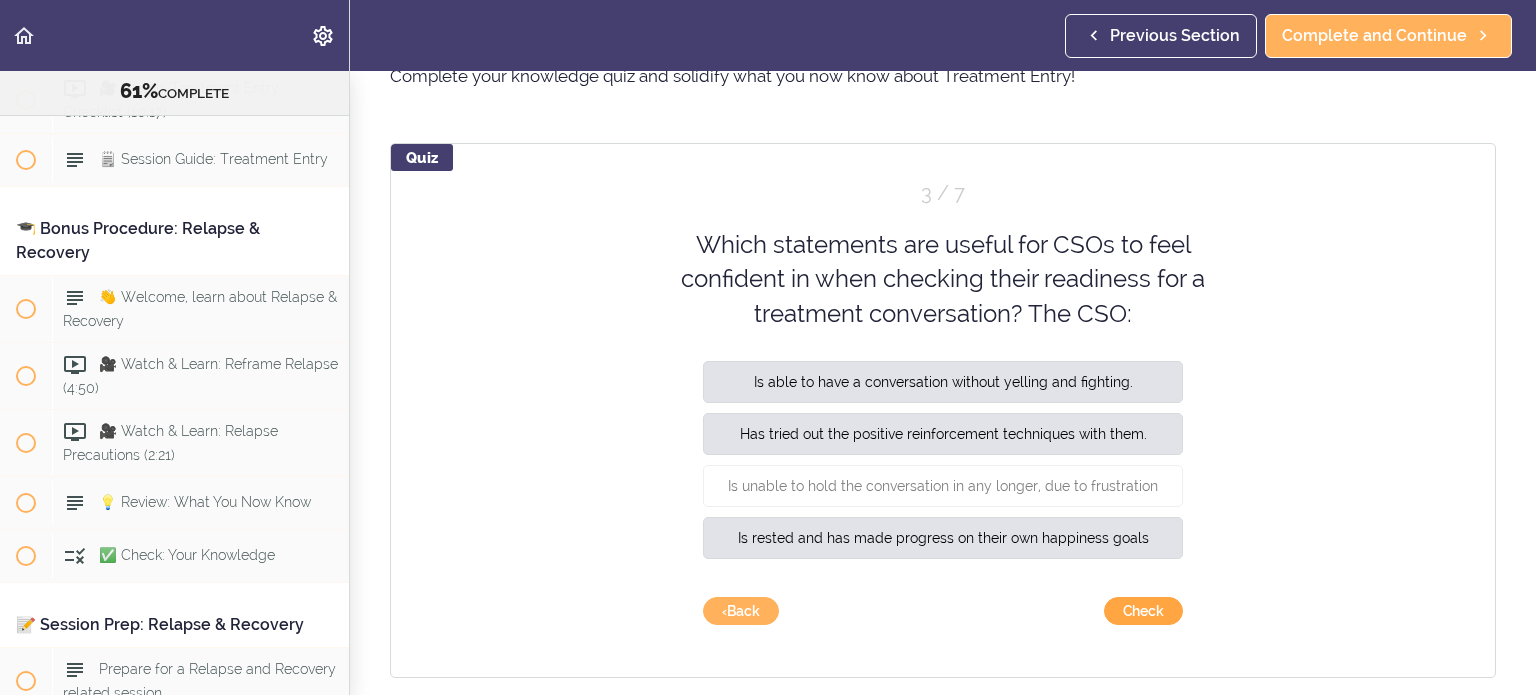 click on "Check" at bounding box center [1143, 611] 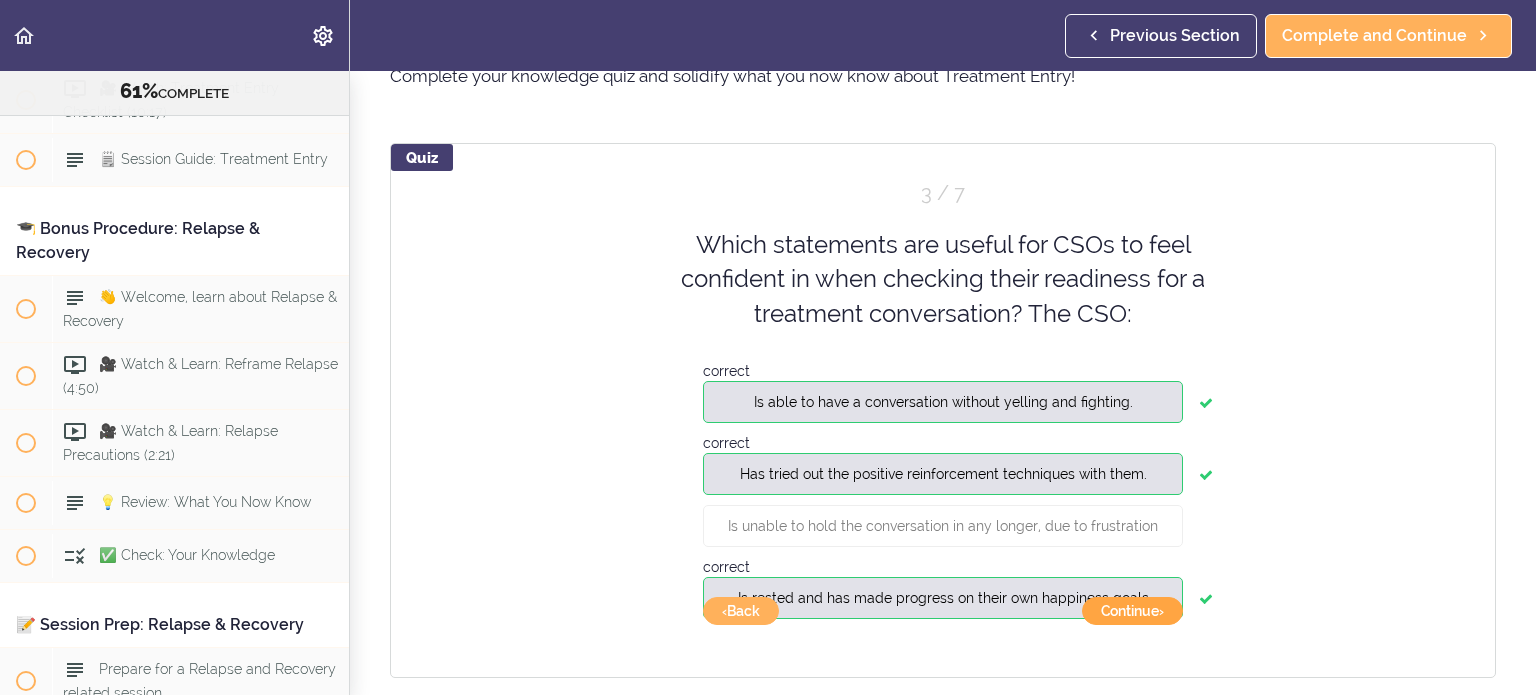 click on "Continue  ›" at bounding box center (1132, 611) 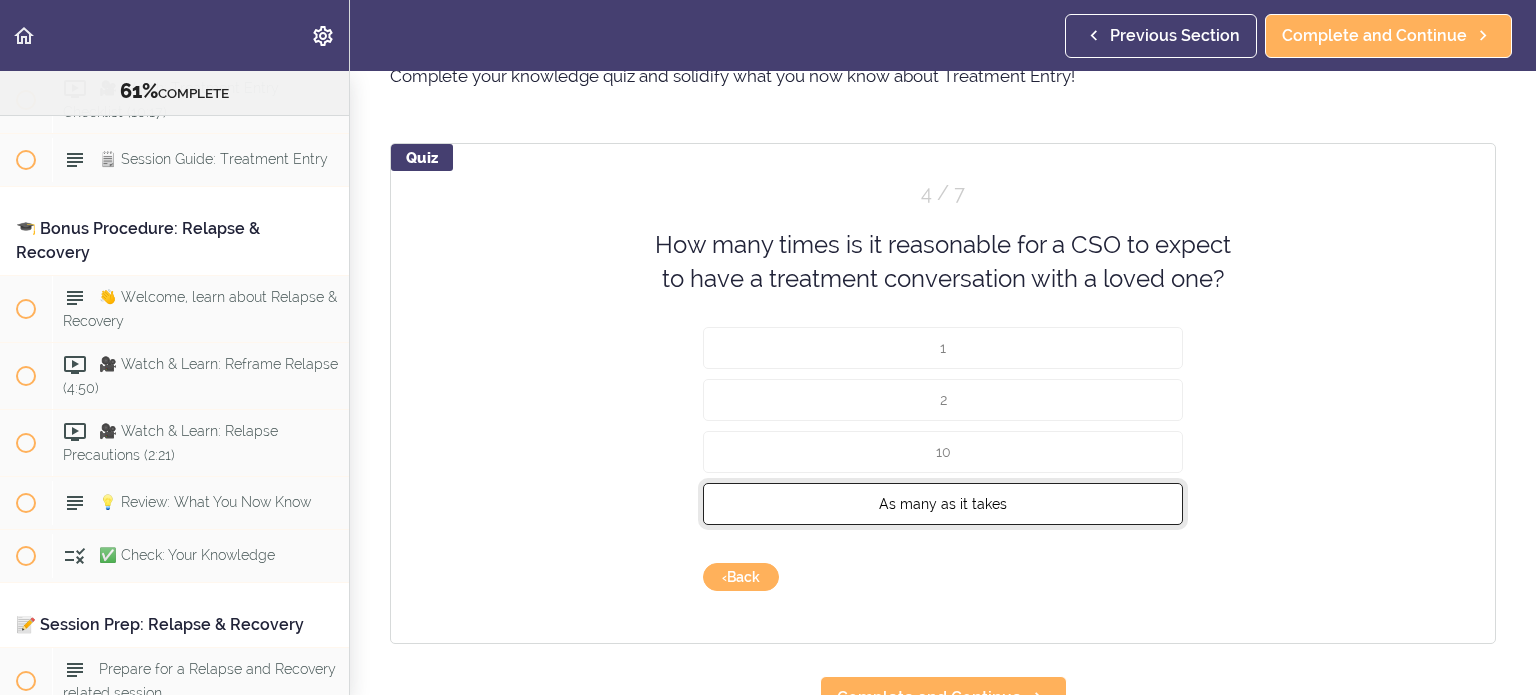 click on "As many as it takes" at bounding box center (943, 503) 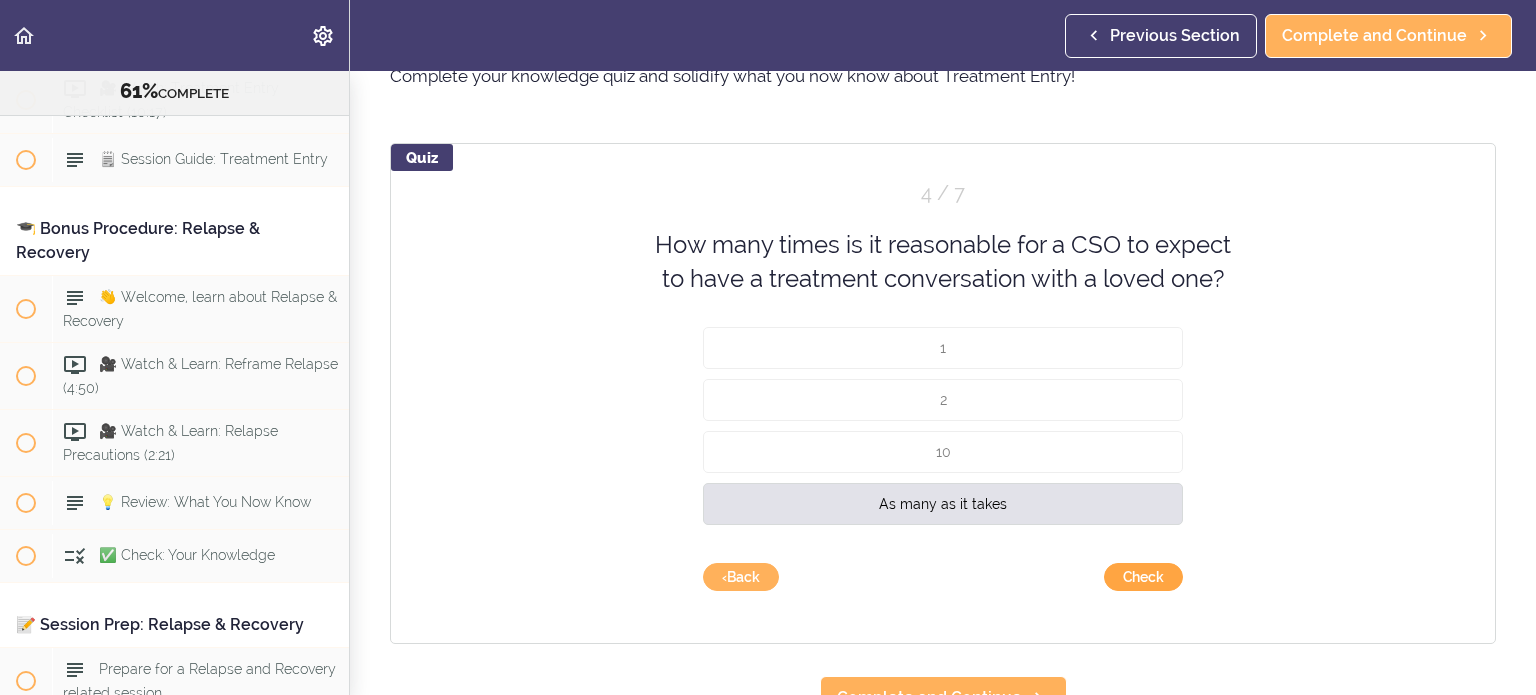 click on "Check" at bounding box center [1143, 577] 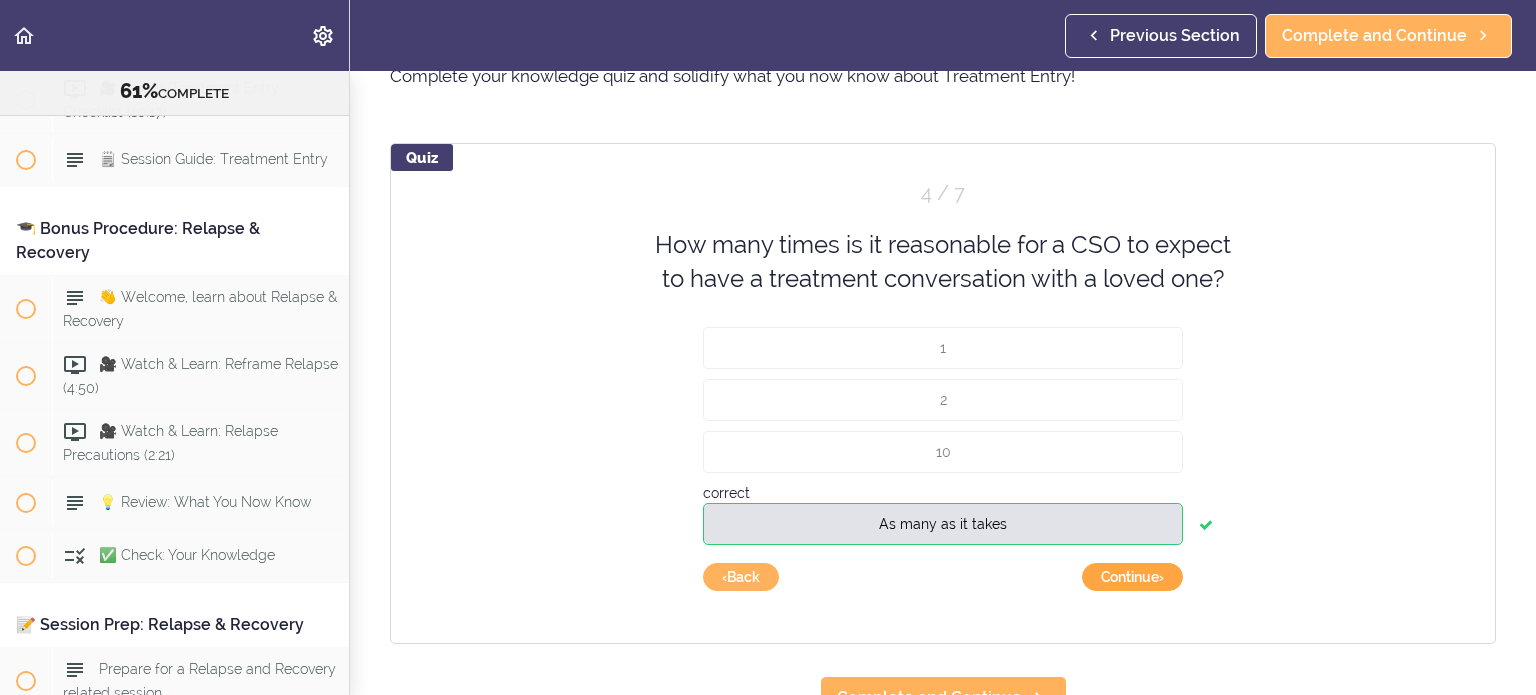 click on "Continue  ›" at bounding box center (1132, 577) 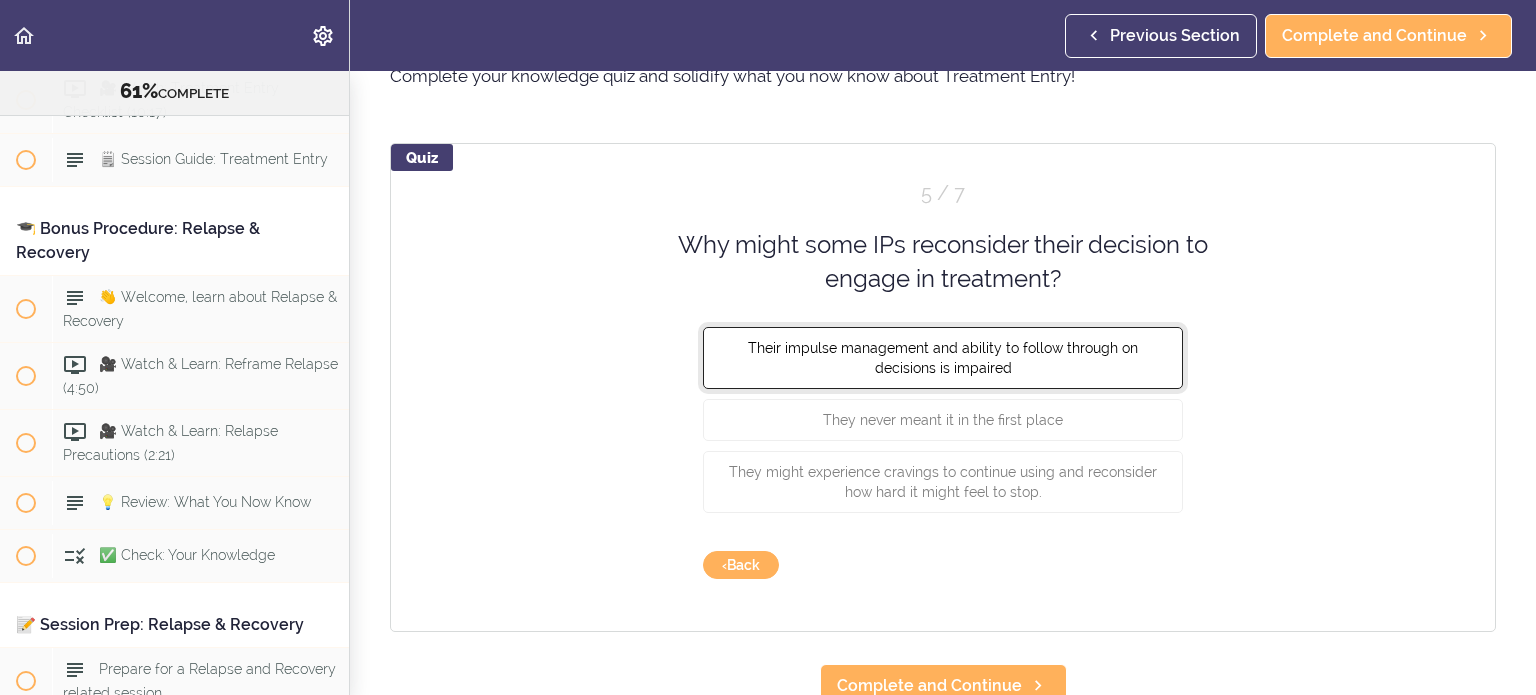 click on "Their impulse management and ability to follow through on decisions is impaired" at bounding box center (943, 357) 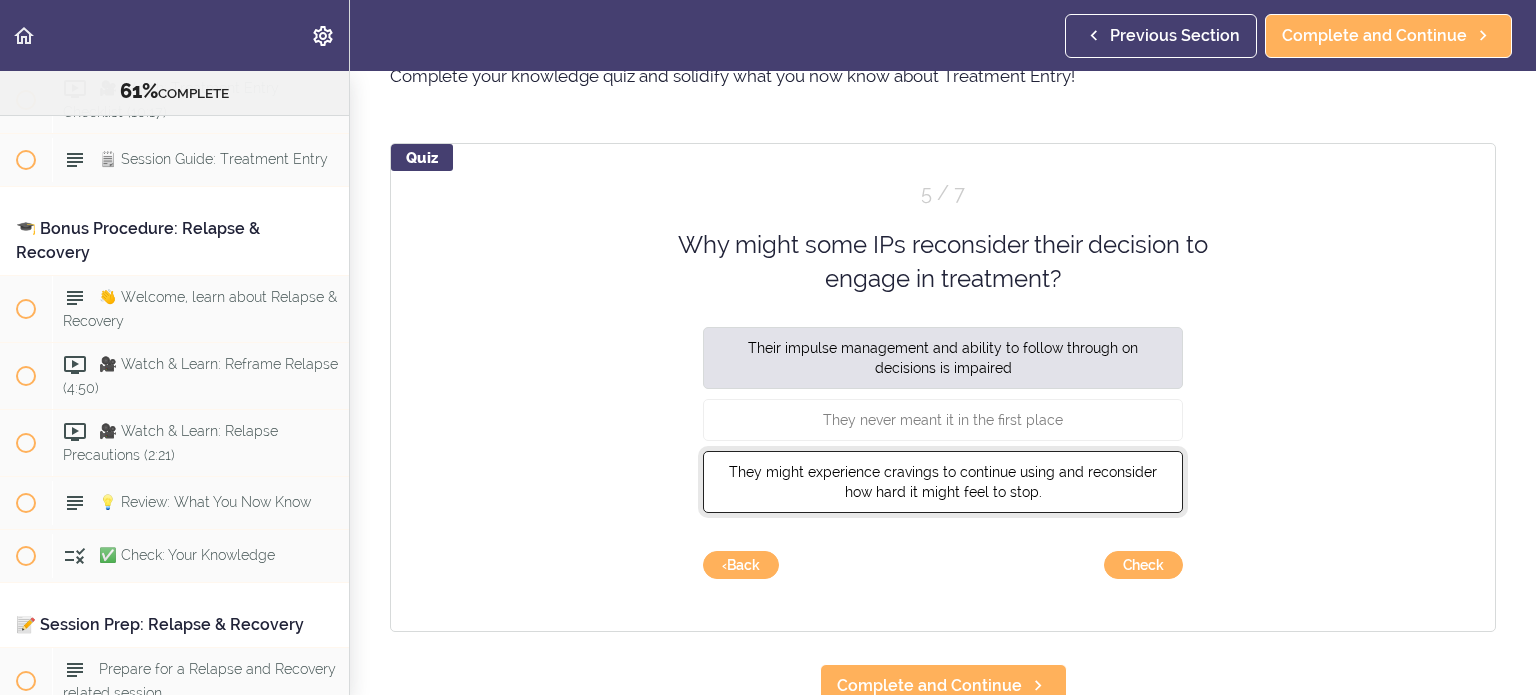 click on "They might experience cravings to continue using and reconsider how hard it might feel to stop." at bounding box center (943, 481) 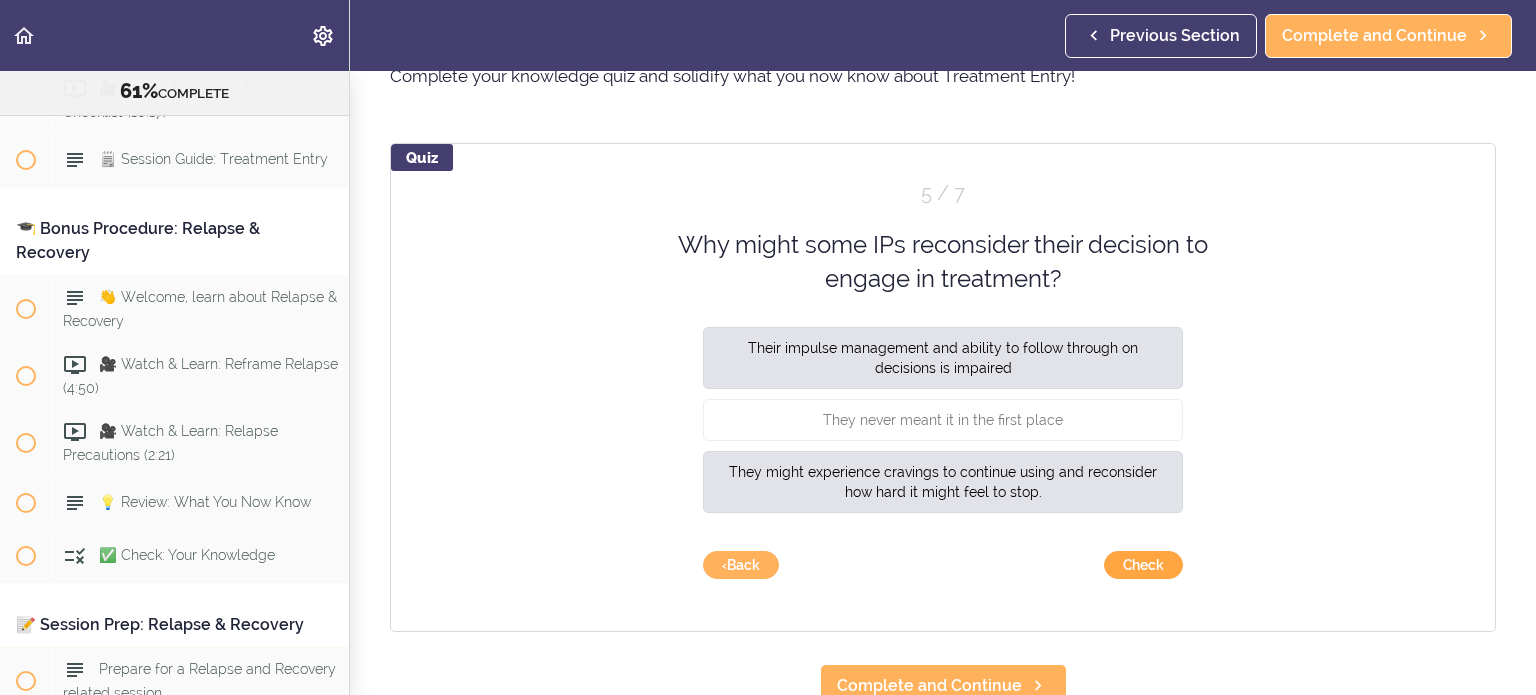 click on "Check" at bounding box center [1143, 565] 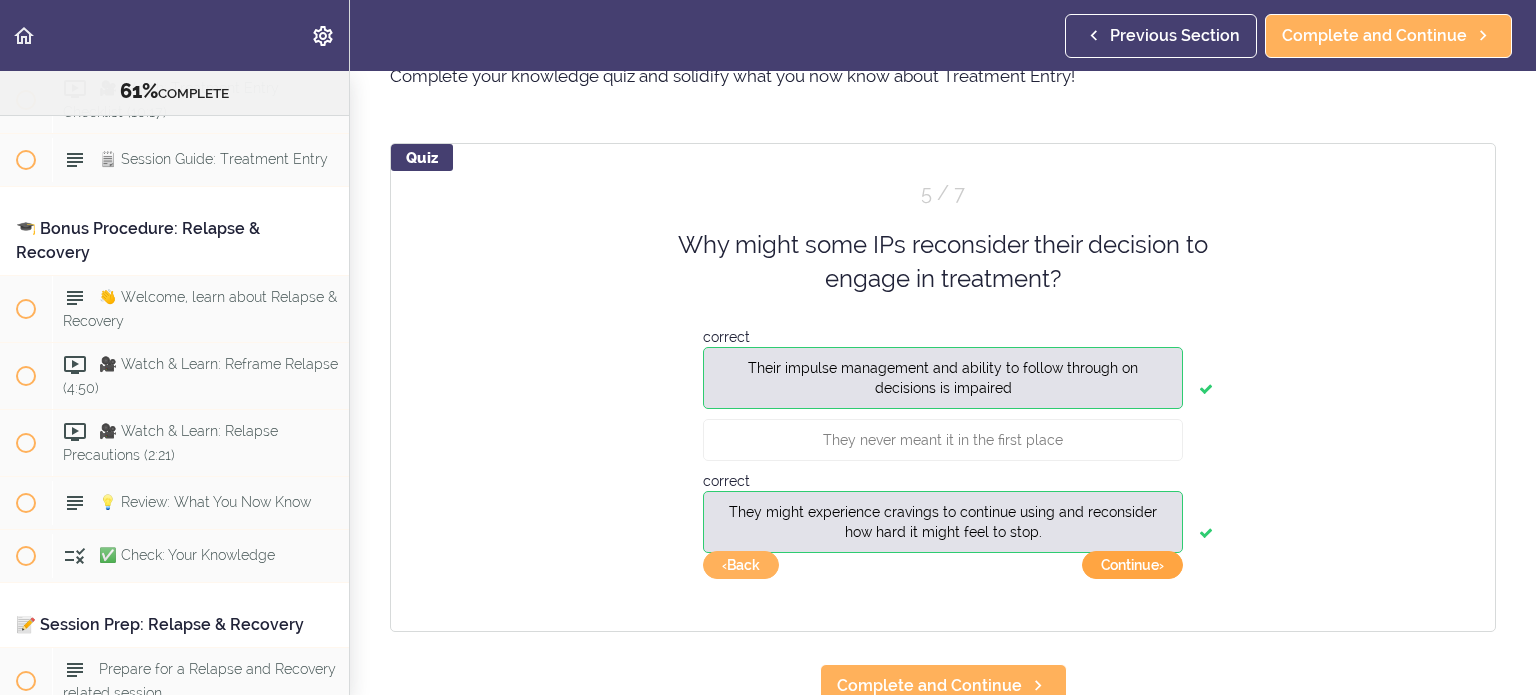 click on "Continue  ›" at bounding box center [1132, 565] 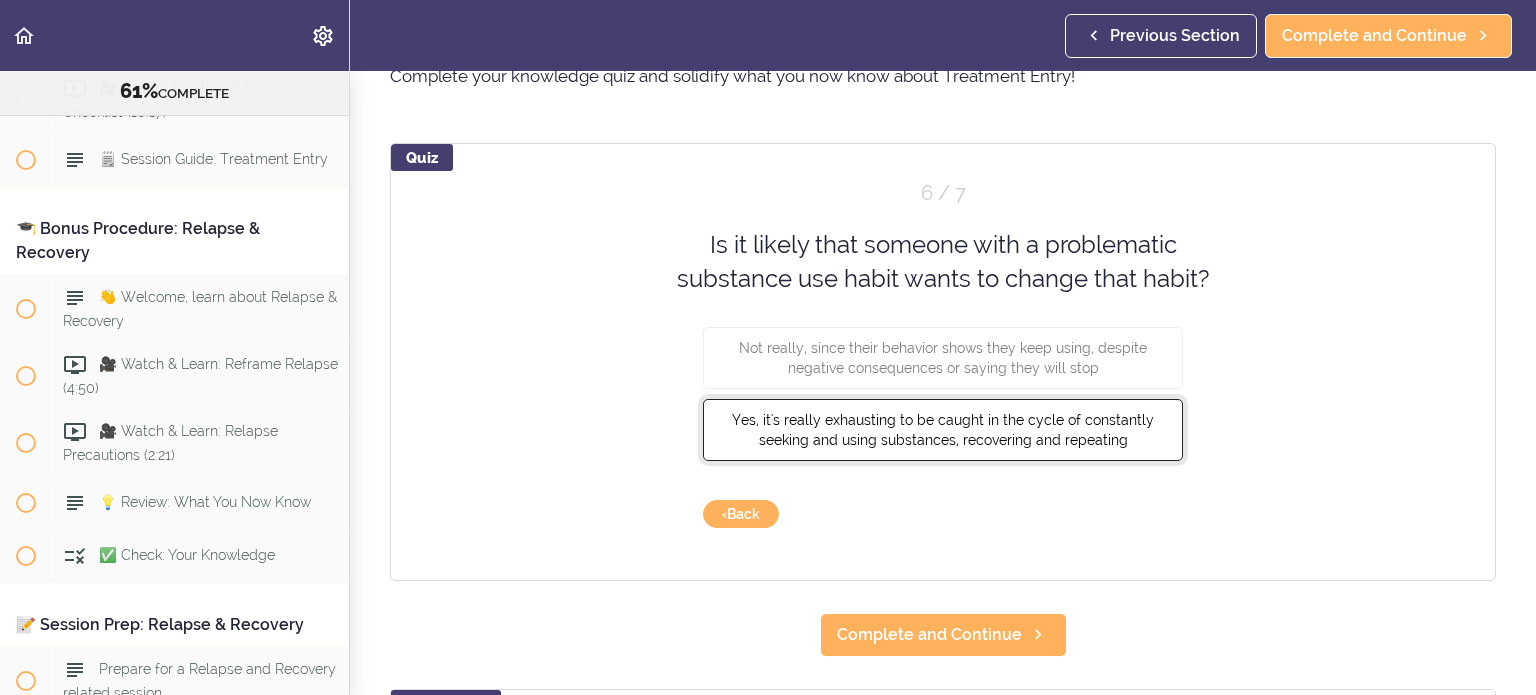 click on "Yes, it's really exhausting to be caught in the cycle of constantly seeking and using substances, recovering and repeating" at bounding box center [943, 429] 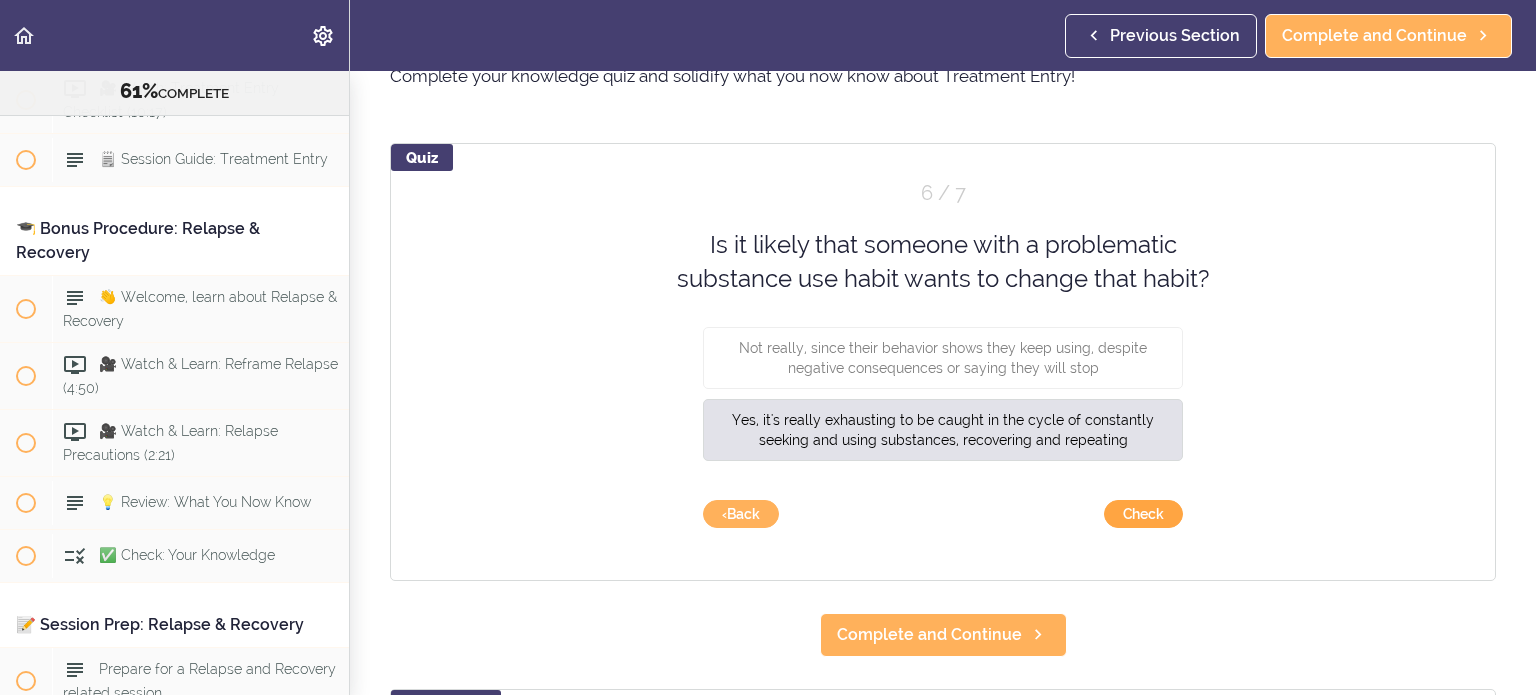 click on "Check" at bounding box center [1143, 514] 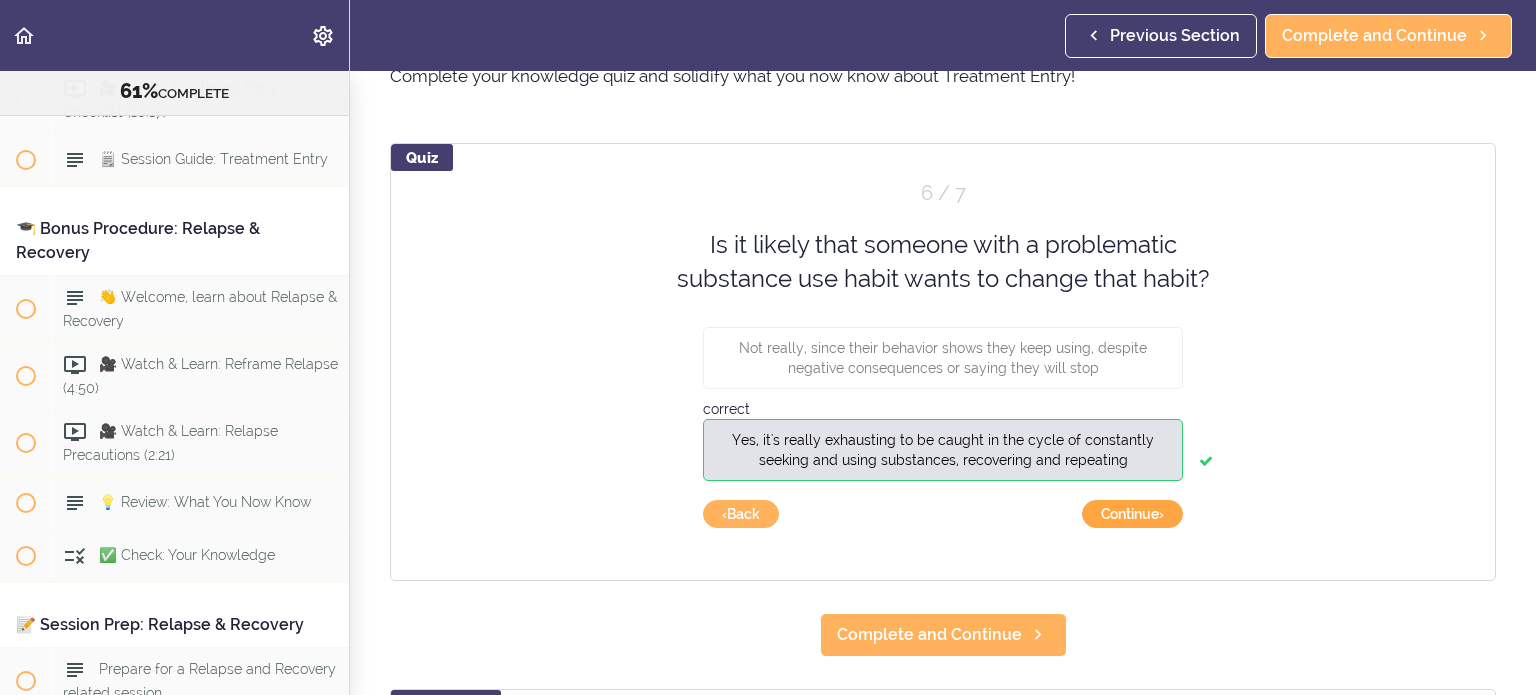click on "Continue  ›" at bounding box center [1132, 514] 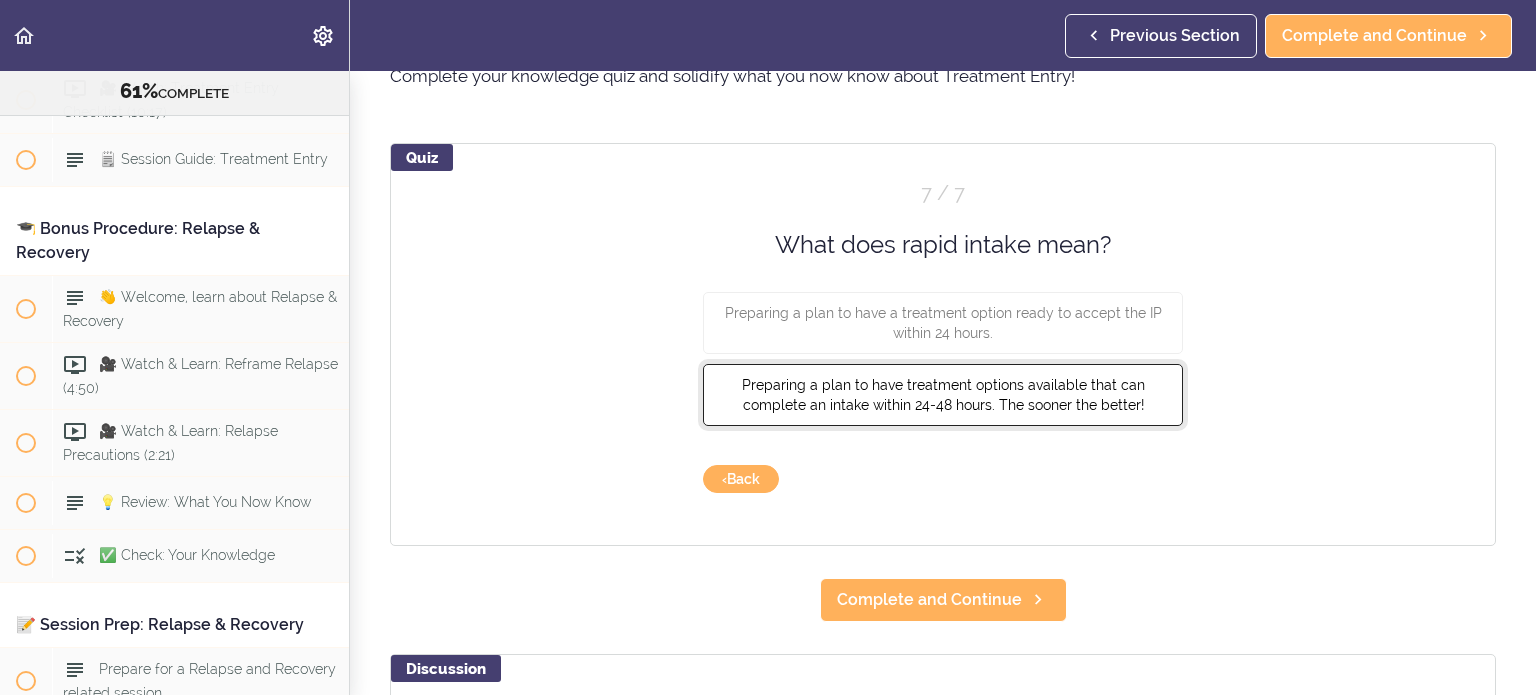 click on "Preparing a plan to have treatment options available that can complete an intake within 24-48 hours. The sooner the better!" at bounding box center [943, 395] 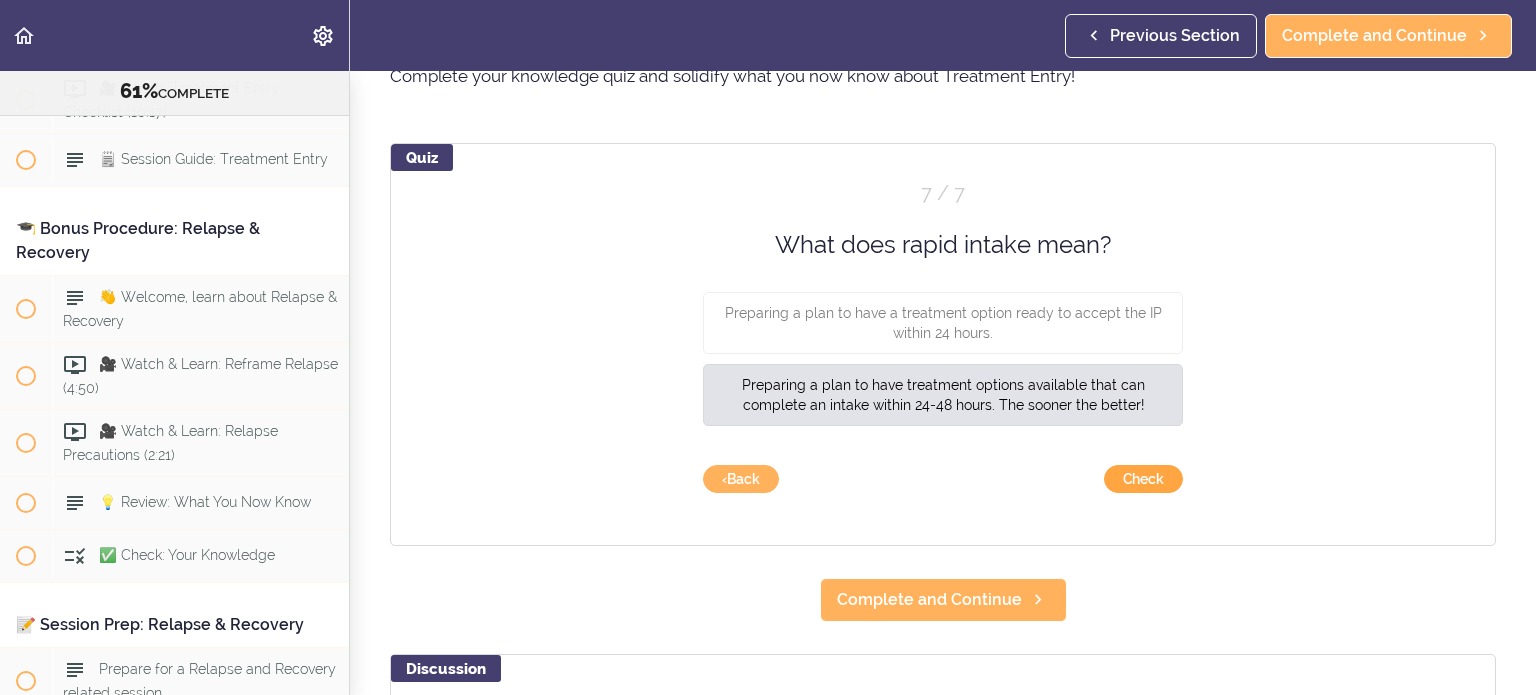 click on "Check" at bounding box center (1143, 479) 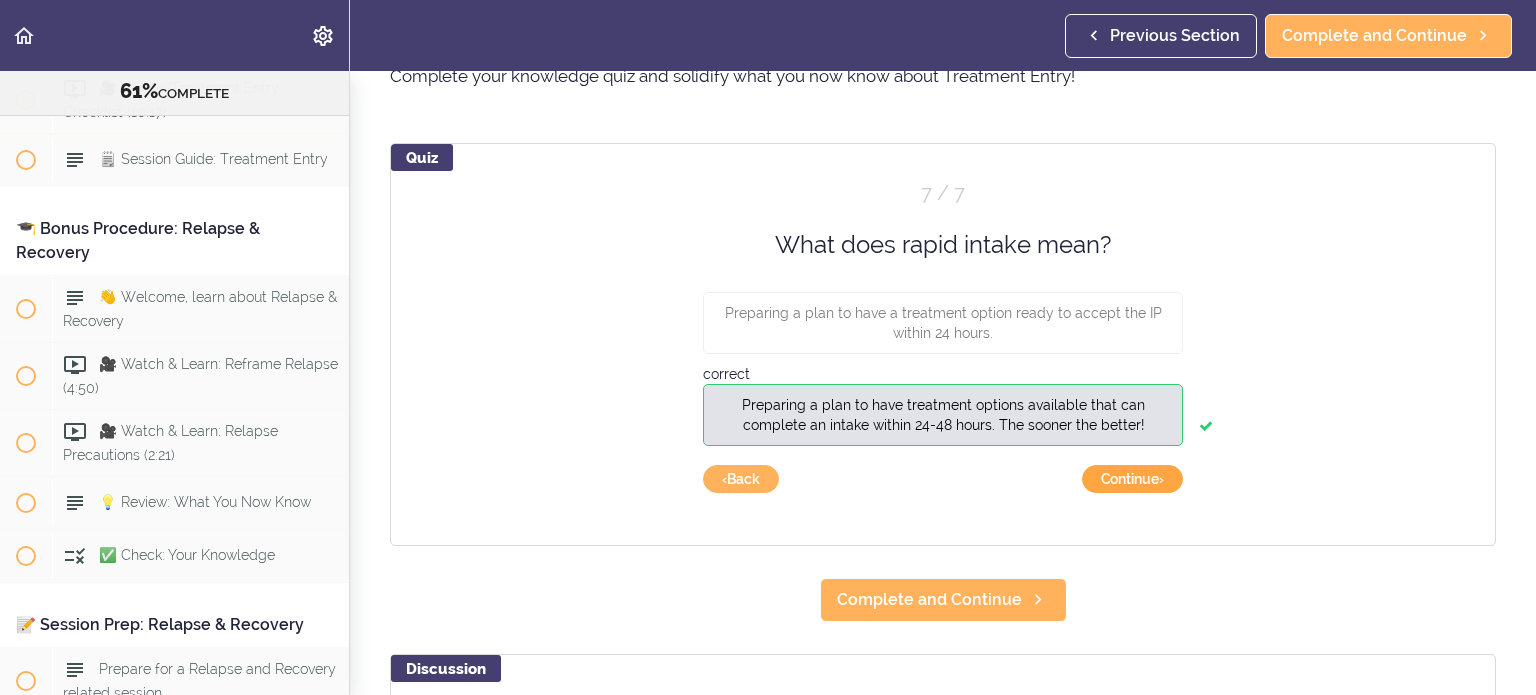 click on "Continue  ›" at bounding box center (1132, 479) 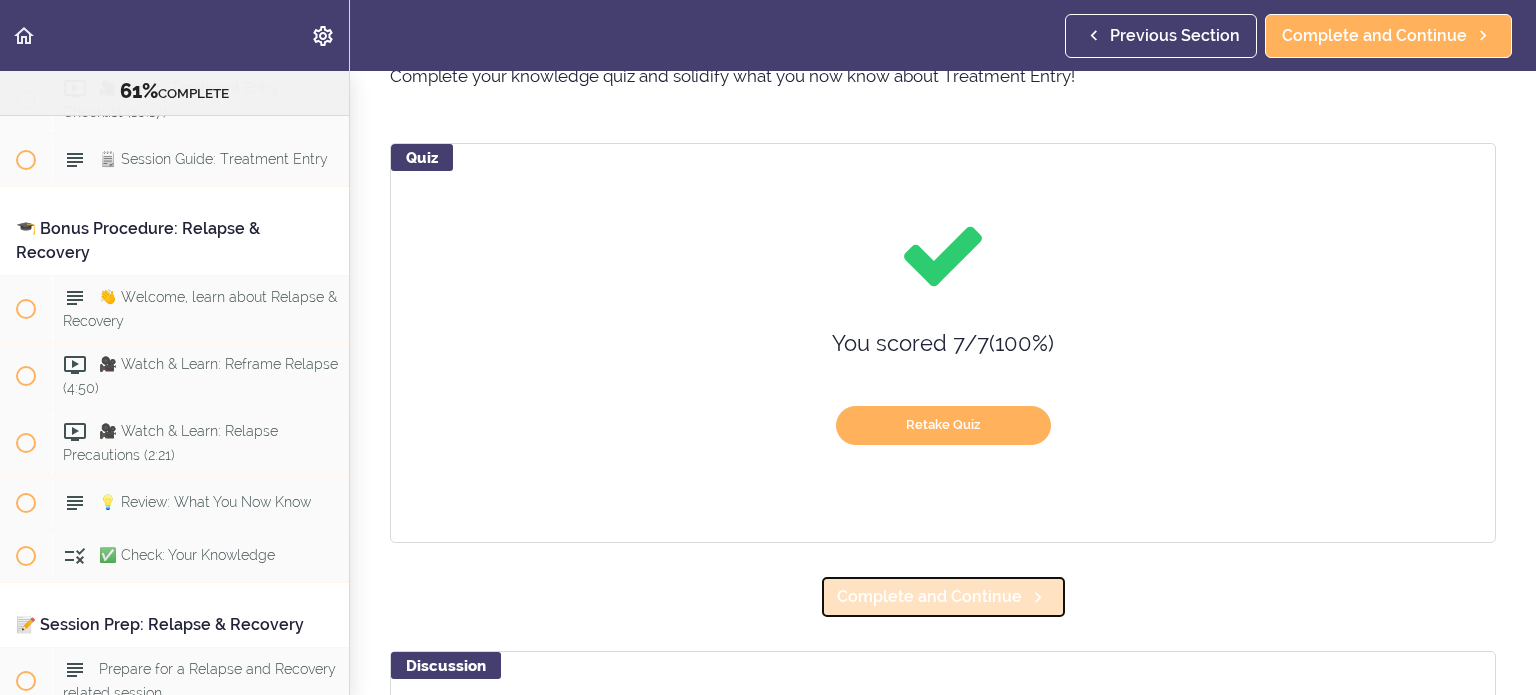 click 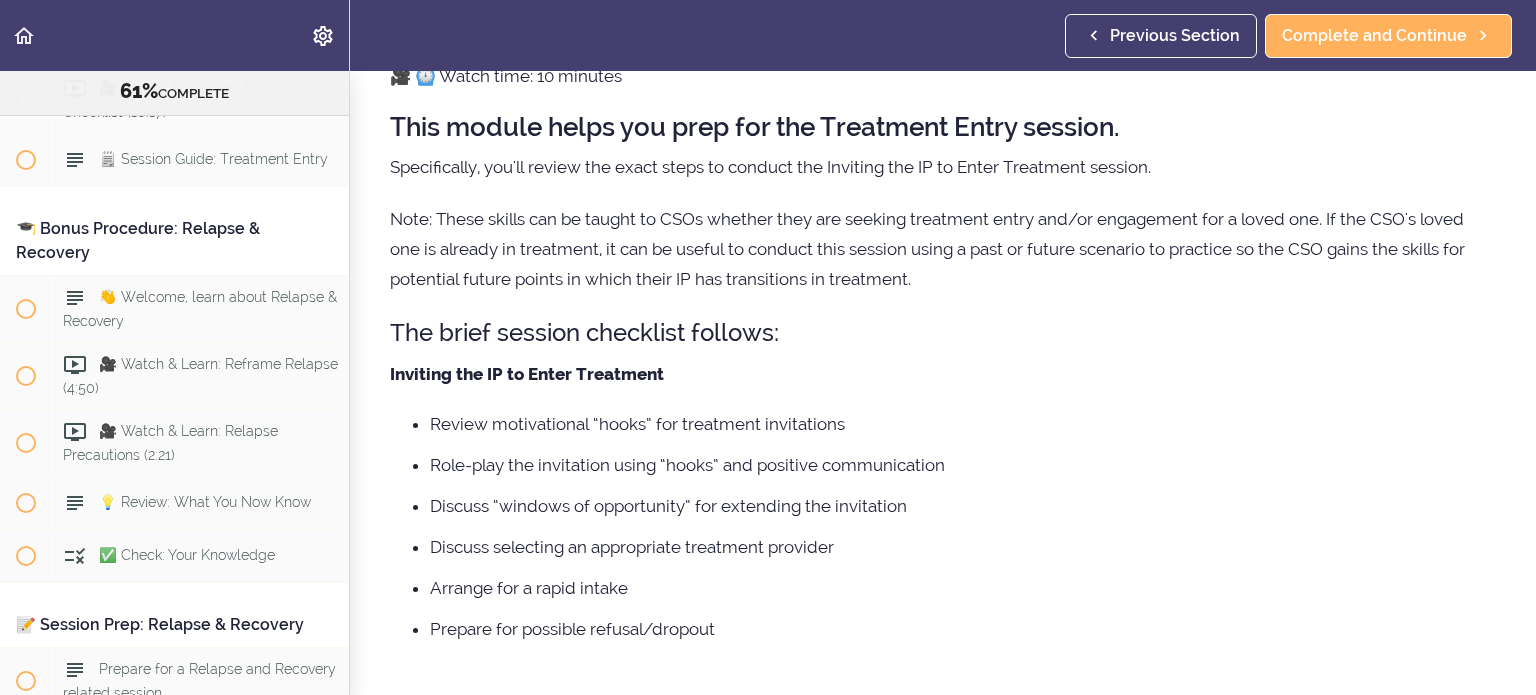 scroll, scrollTop: 0, scrollLeft: 0, axis: both 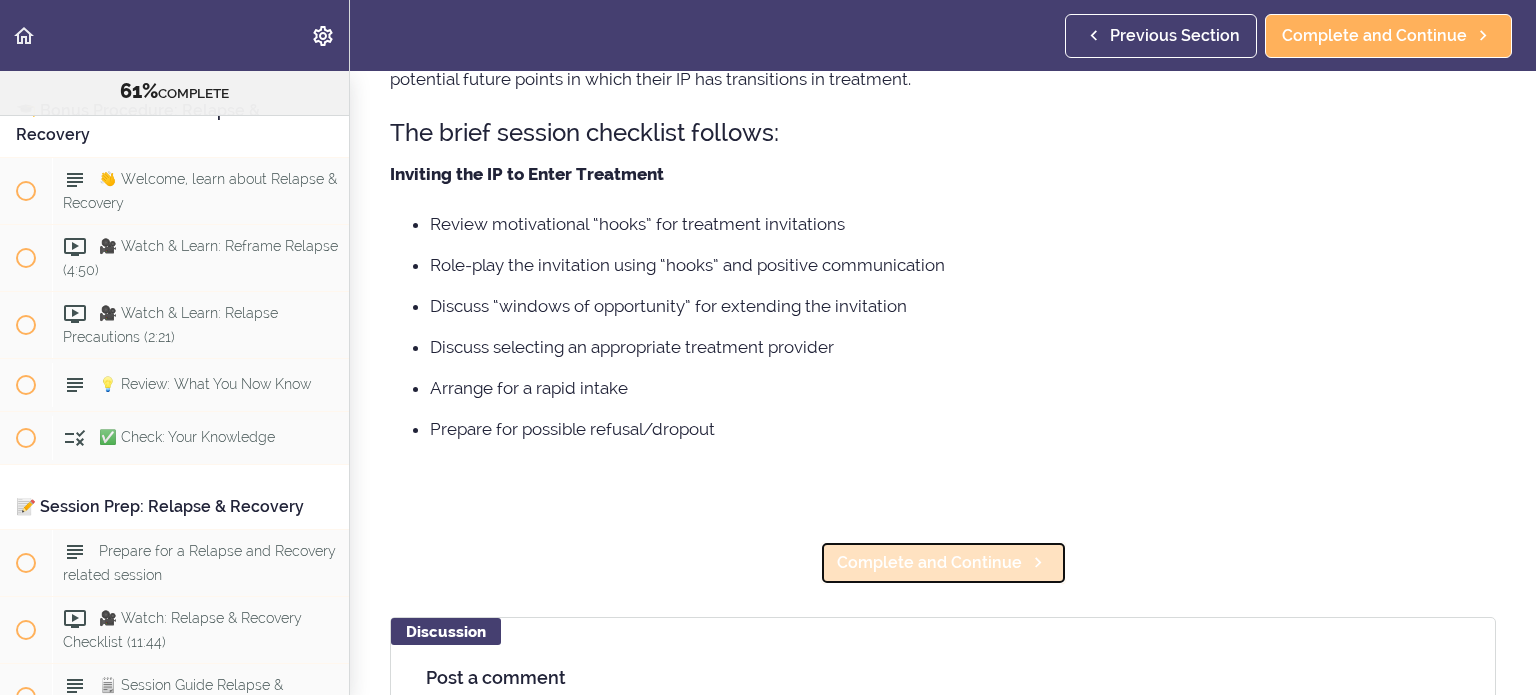 click on "Complete and Continue" at bounding box center (943, 563) 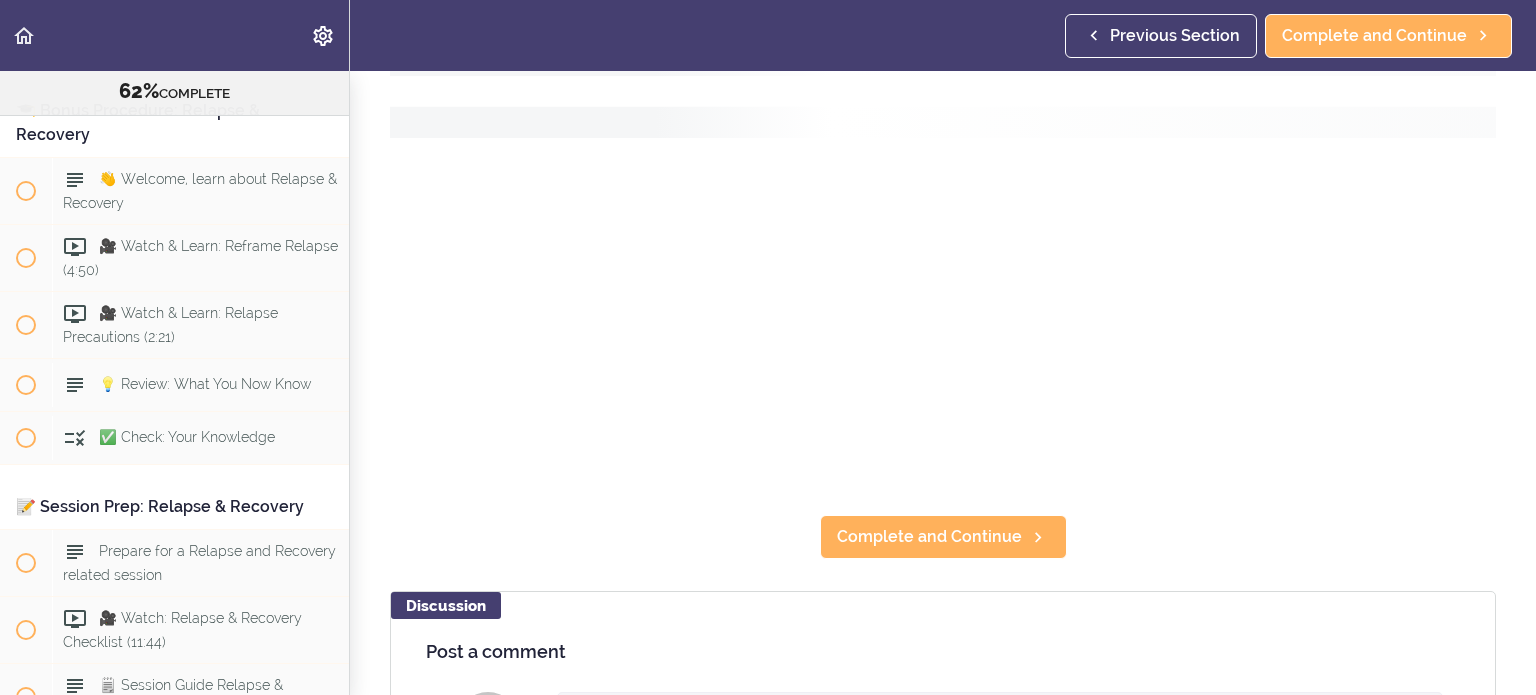 scroll, scrollTop: 0, scrollLeft: 0, axis: both 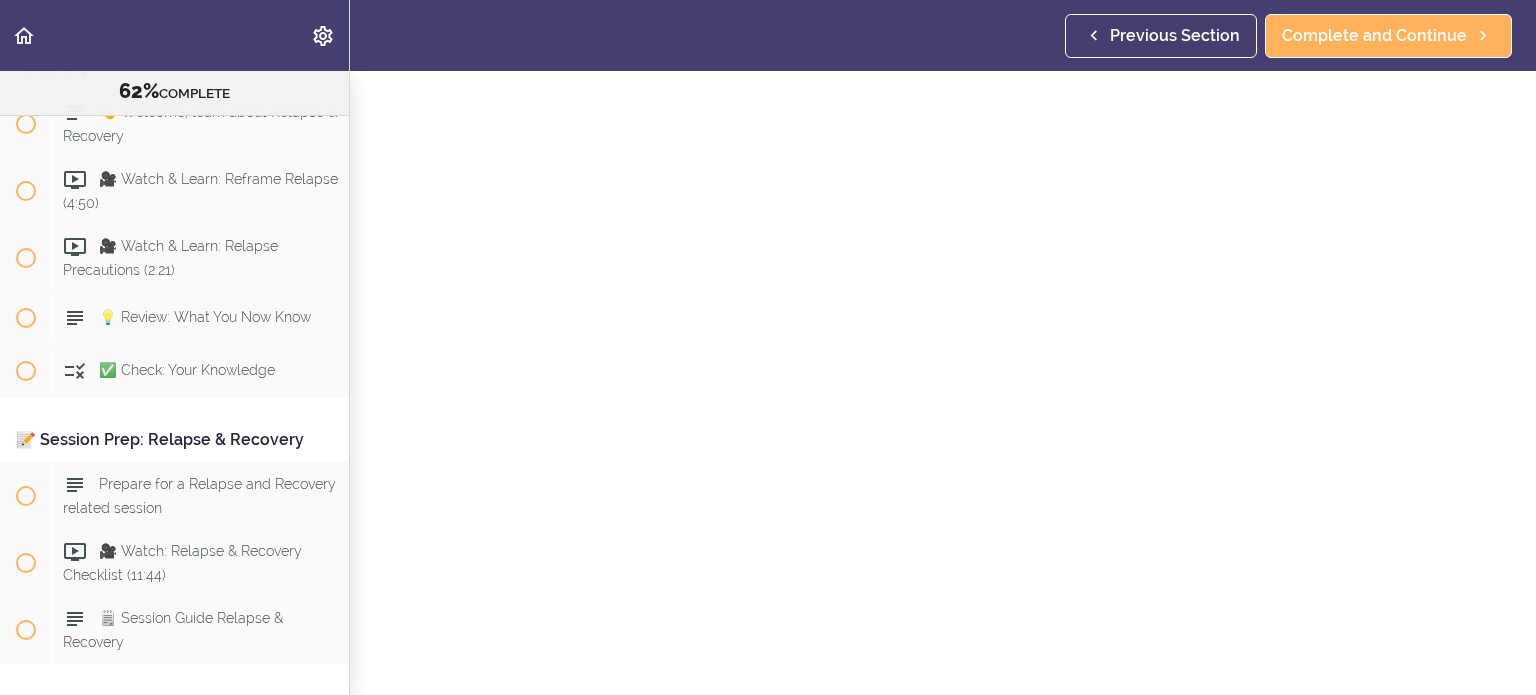click on "🎥 Watch: Treatment Entry Checklist
Complete and Continue
Discussion
Post a comment
Instructor
Michelle
now
Your comment was posted.
Your comment was posted, but it needs to be approved by the school owner before it shows up.
Sorry, your comment could not be posted at this time :(
"Comments have a maximum of 10000 characters."
Please add text to the comment.
Post Comment
0  comments" at bounding box center [943, 283] 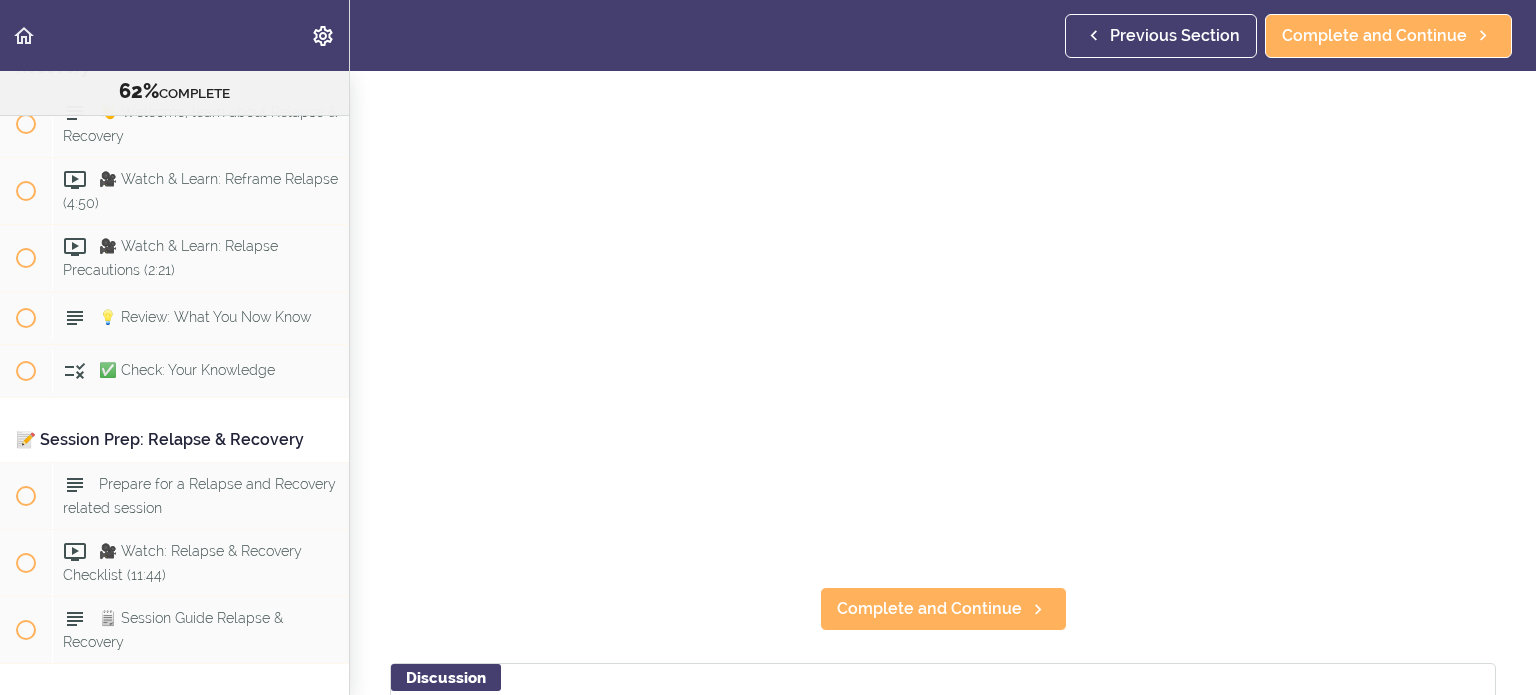 scroll, scrollTop: 200, scrollLeft: 0, axis: vertical 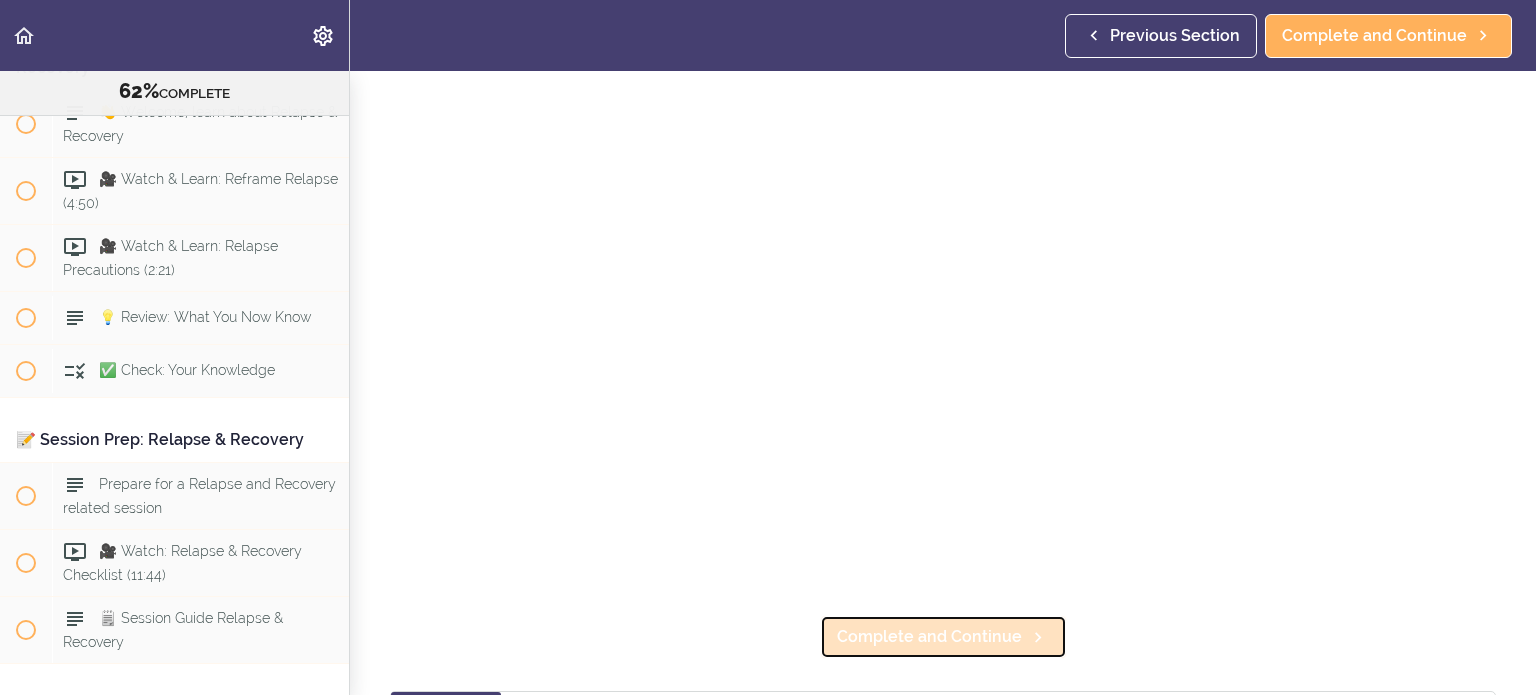 click on "Complete and Continue" at bounding box center [929, 637] 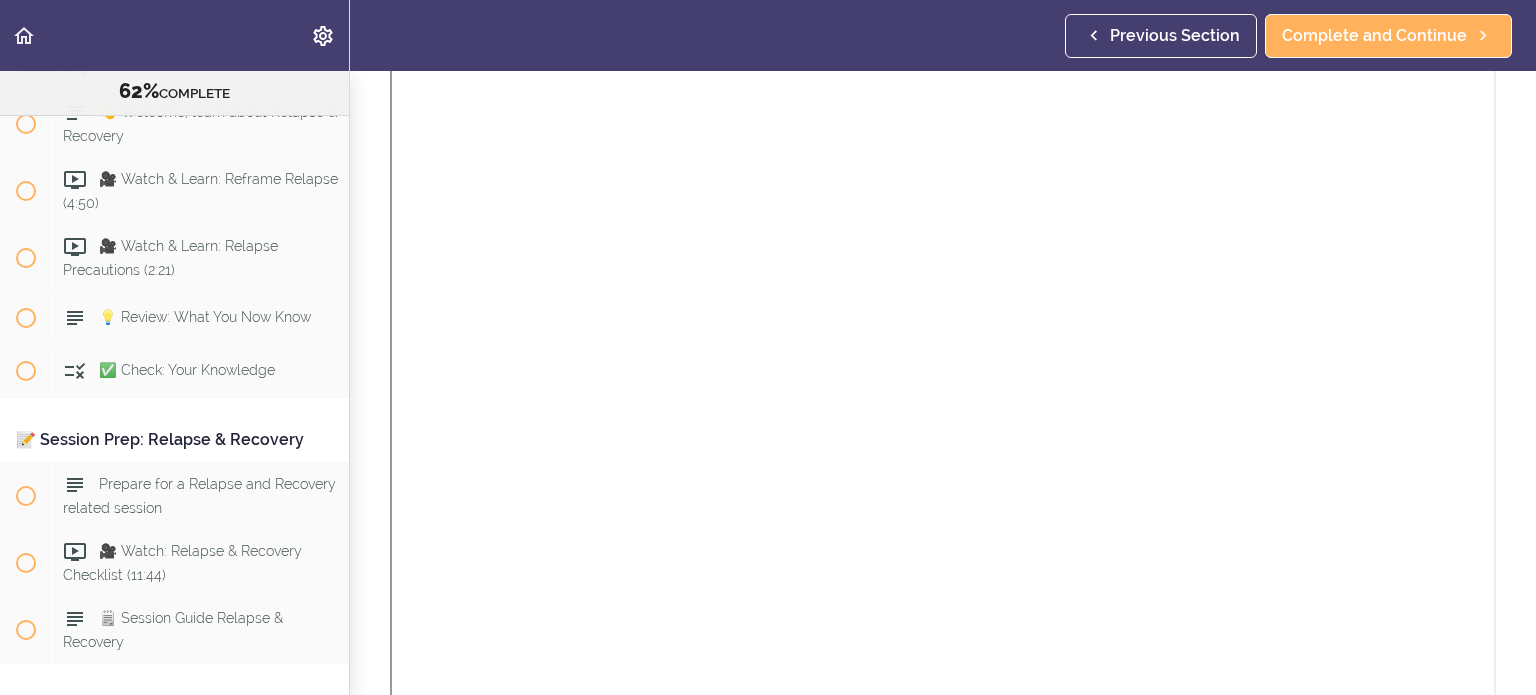 scroll, scrollTop: 0, scrollLeft: 0, axis: both 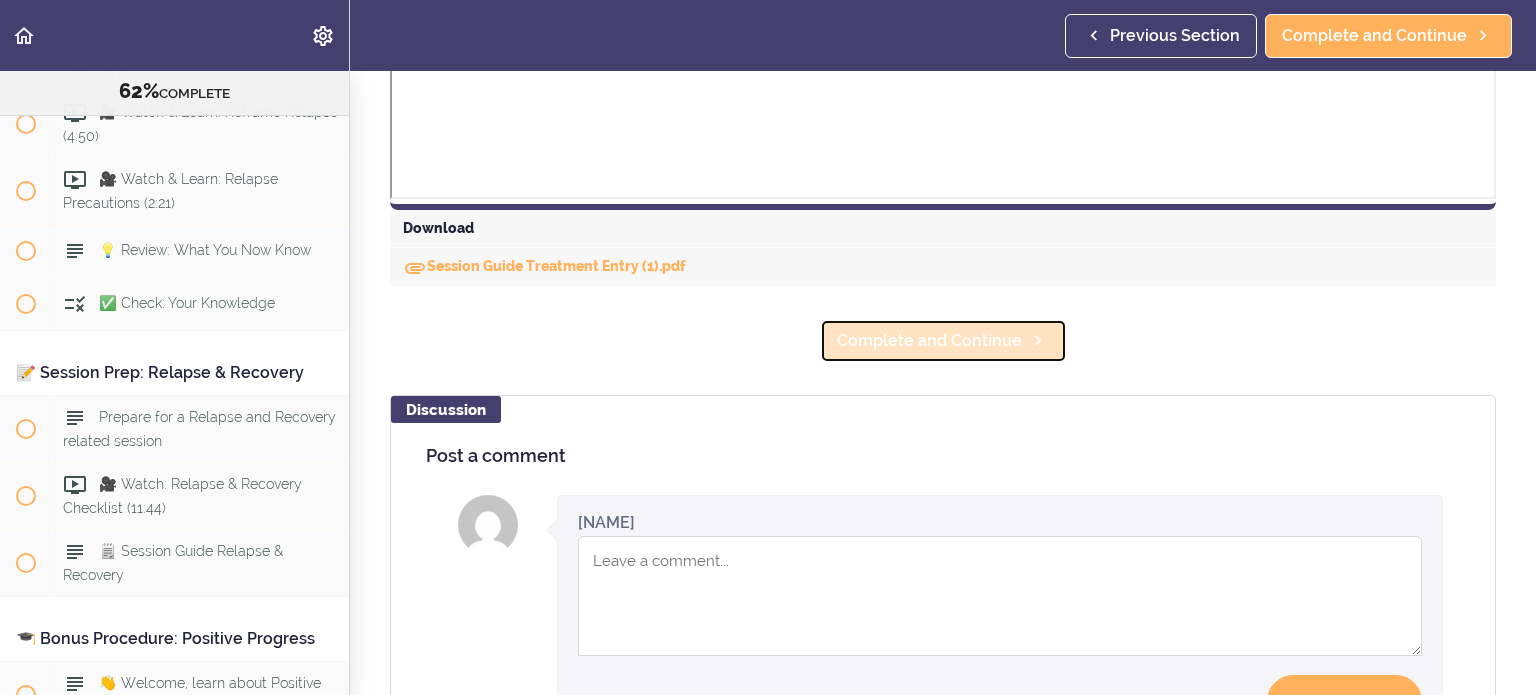 click on "Complete and Continue" at bounding box center [943, 341] 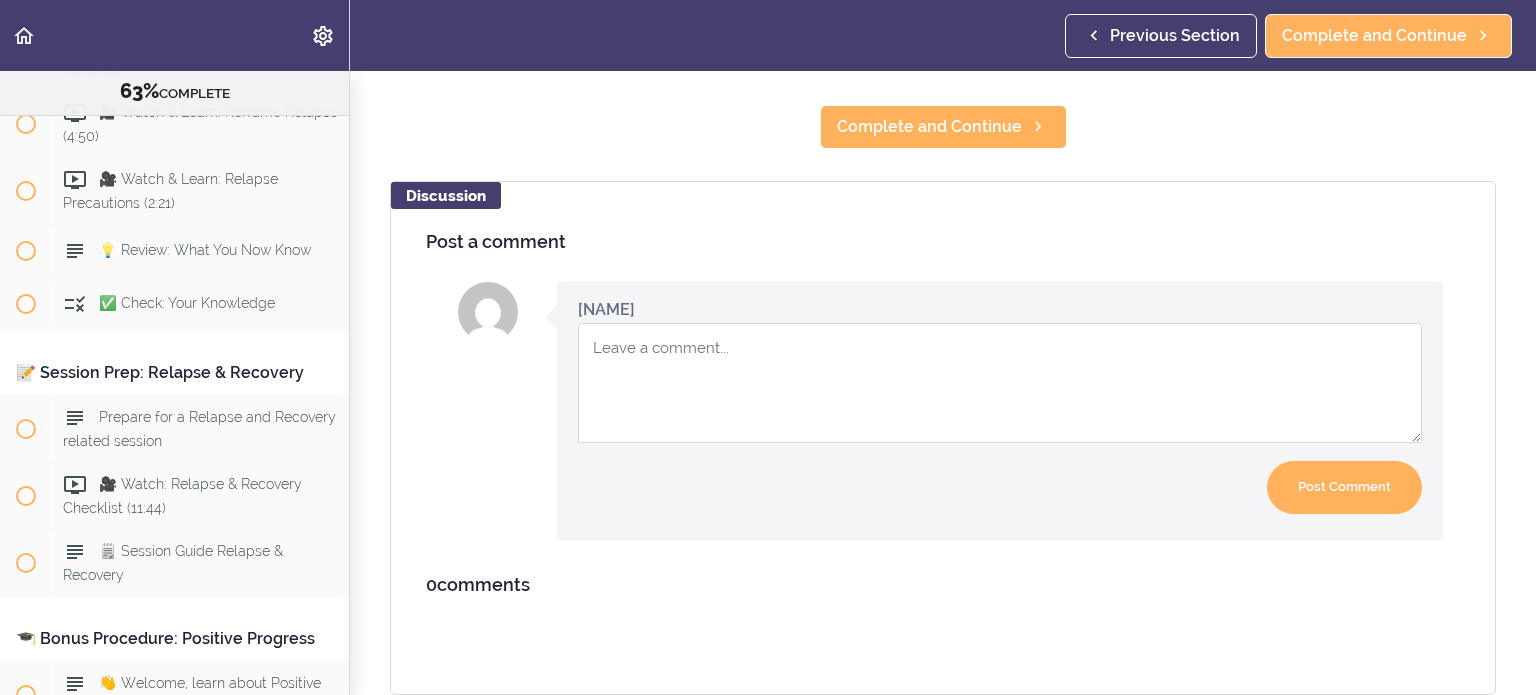 scroll, scrollTop: 218, scrollLeft: 0, axis: vertical 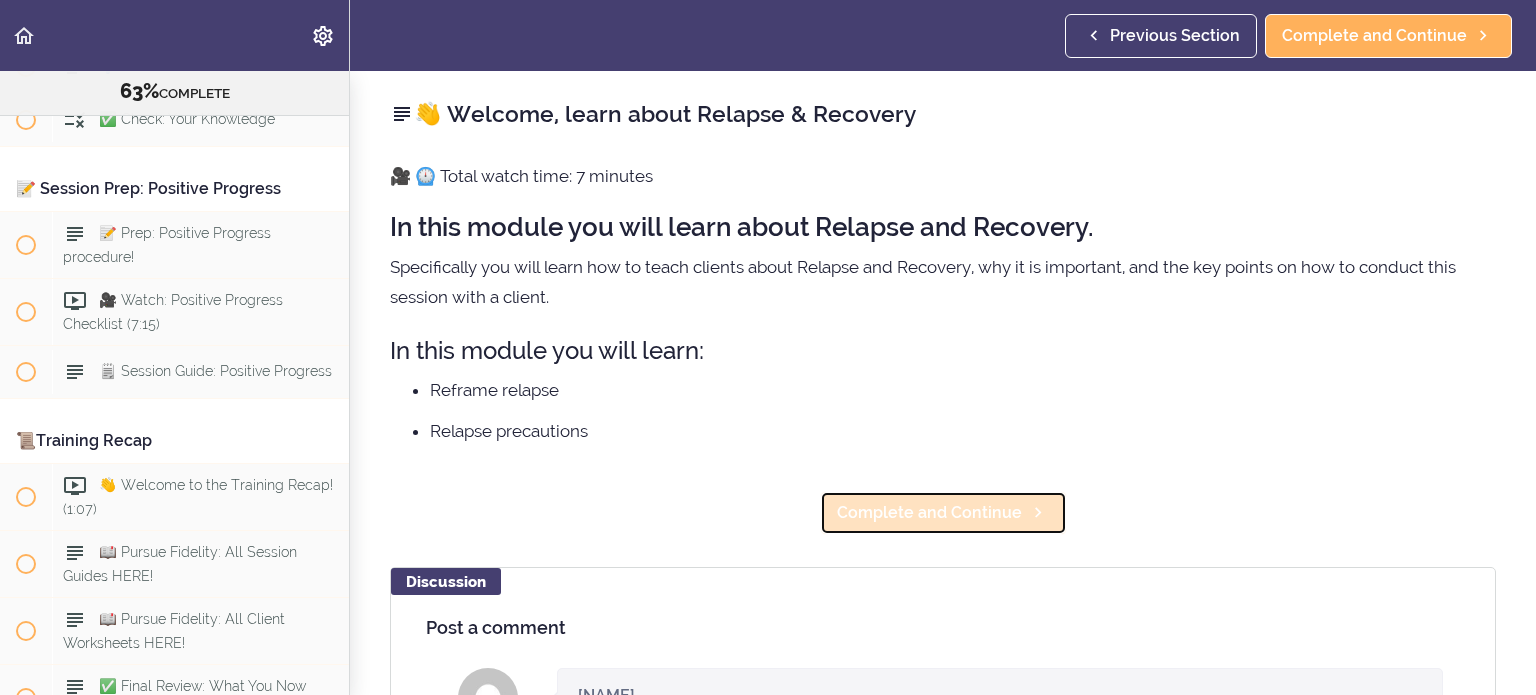 click on "Complete and Continue" at bounding box center (929, 513) 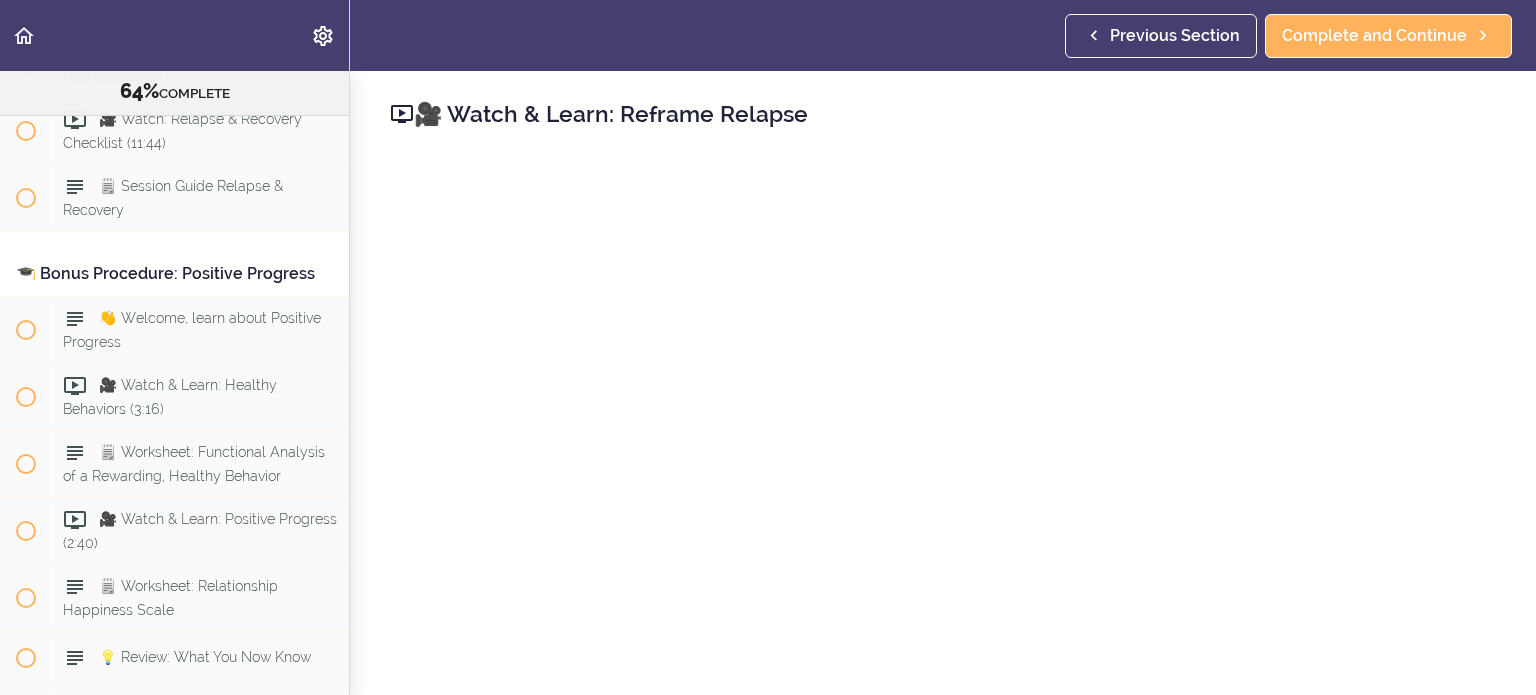 scroll, scrollTop: 11704, scrollLeft: 0, axis: vertical 